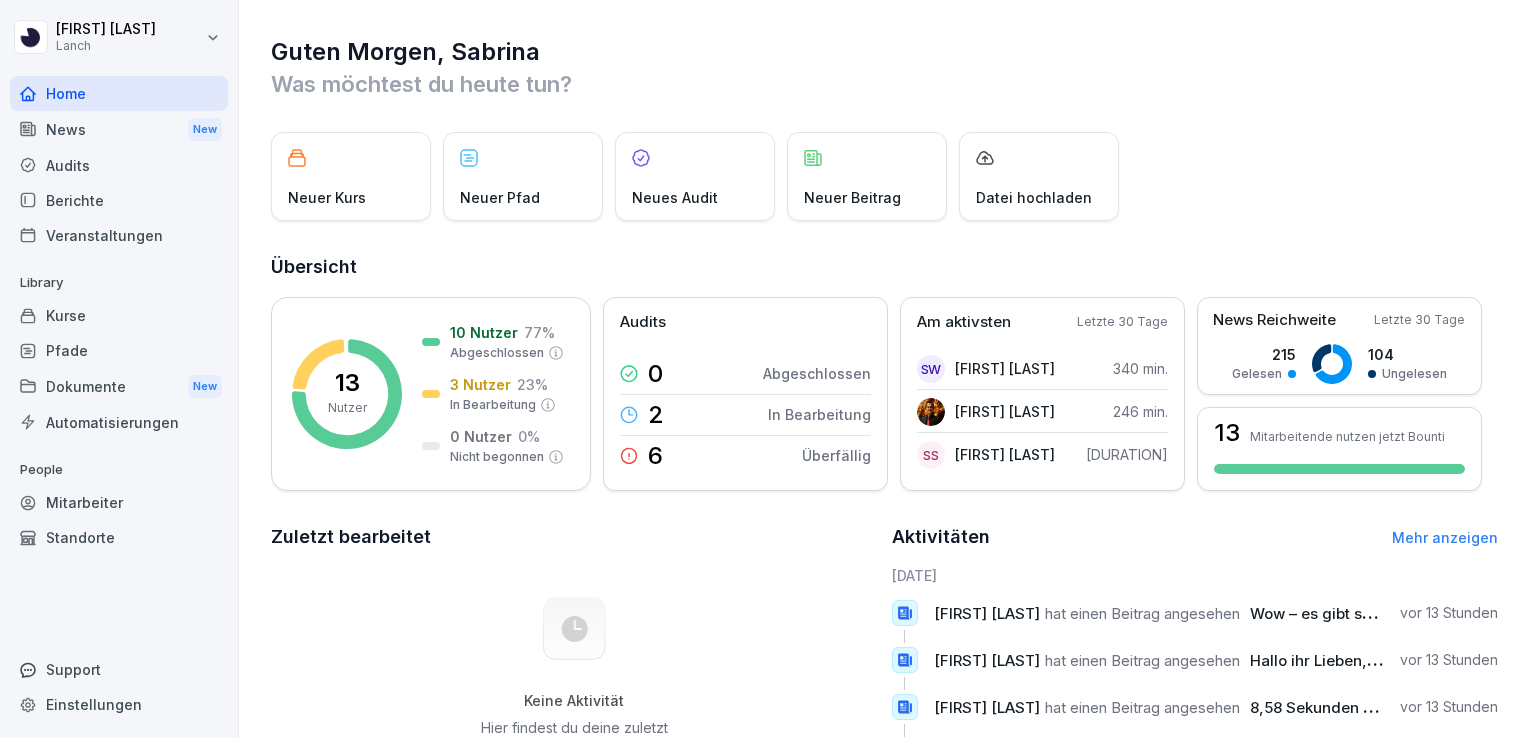 scroll, scrollTop: 0, scrollLeft: 0, axis: both 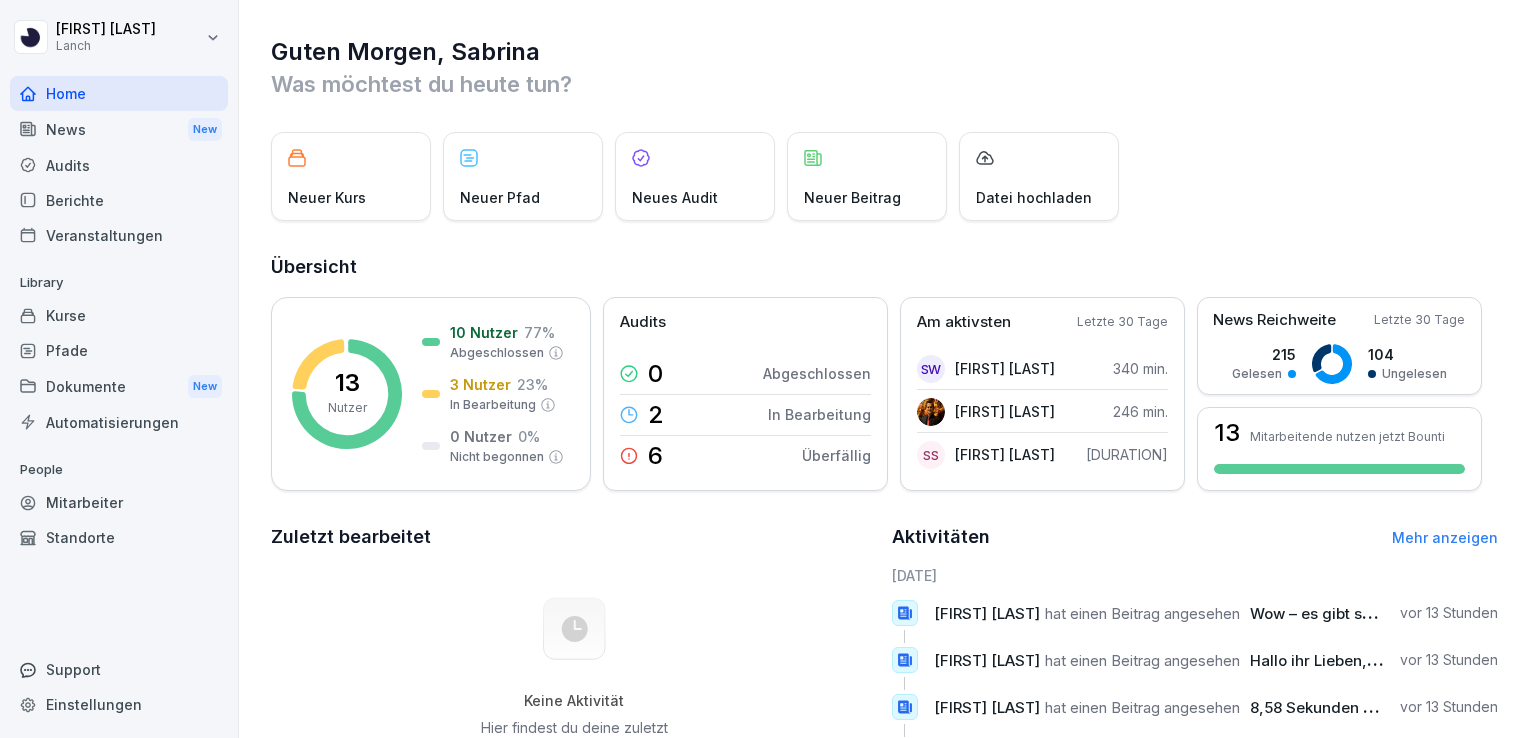 click on "News New" at bounding box center [119, 129] 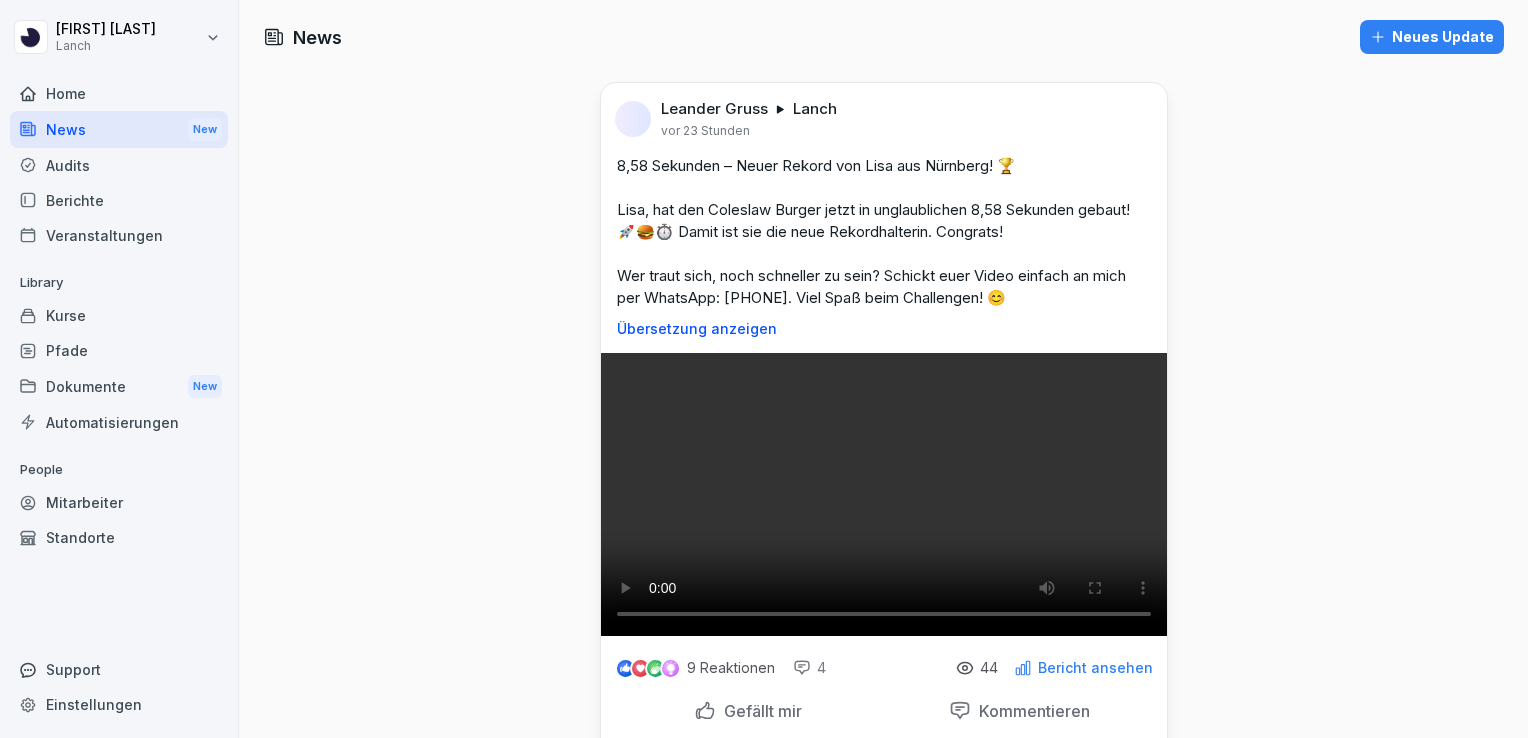 click on "News New" at bounding box center (119, 129) 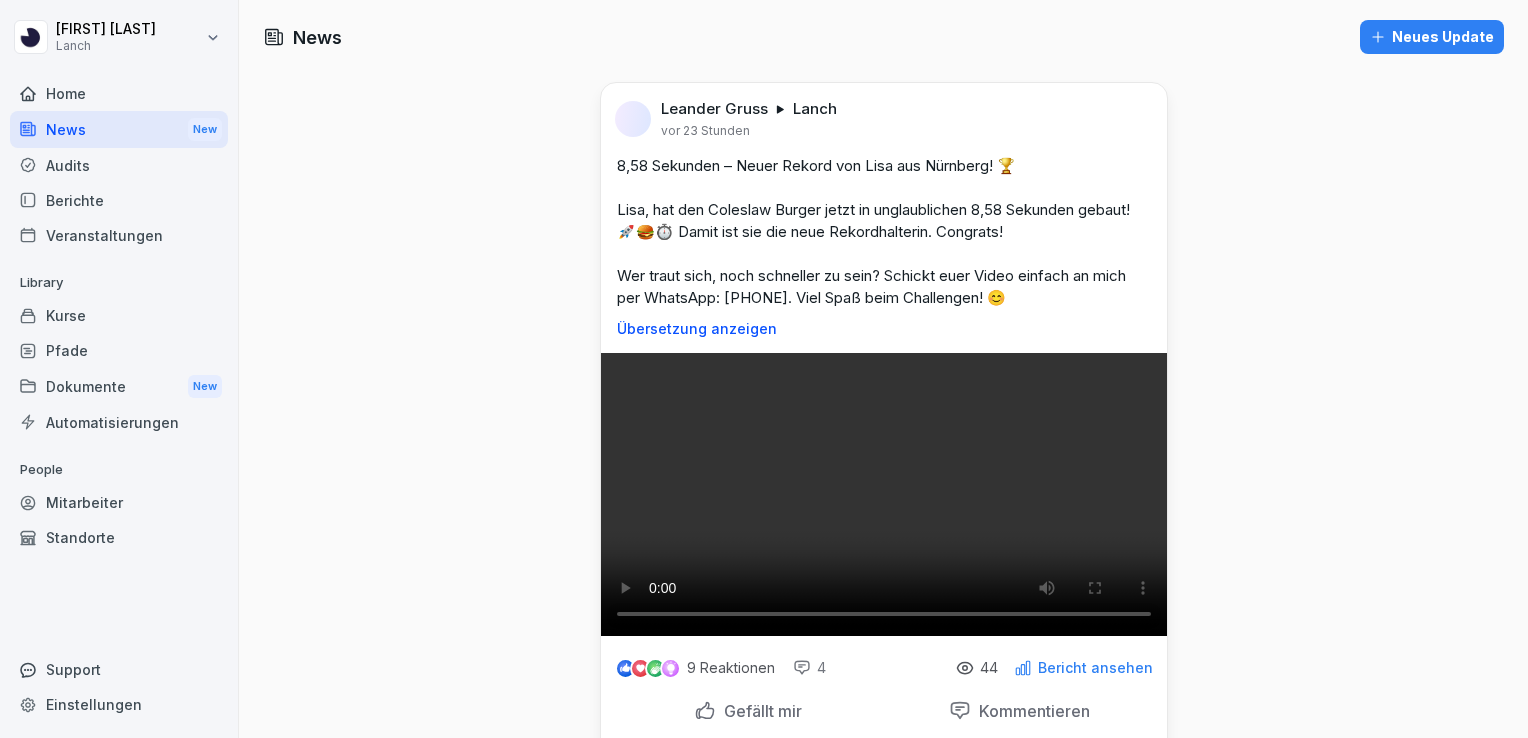 click on "Audits" at bounding box center [119, 165] 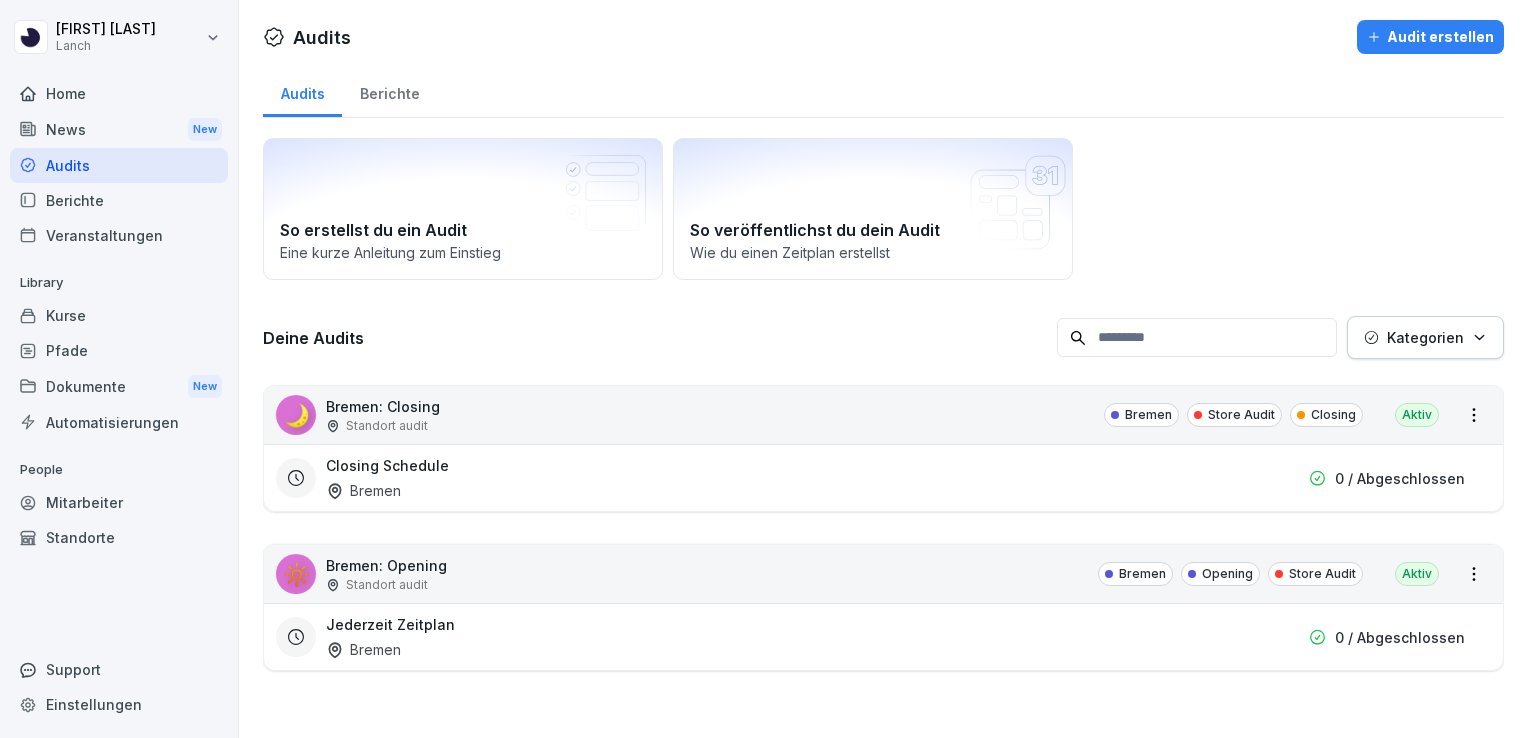 click on "Berichte" at bounding box center (119, 200) 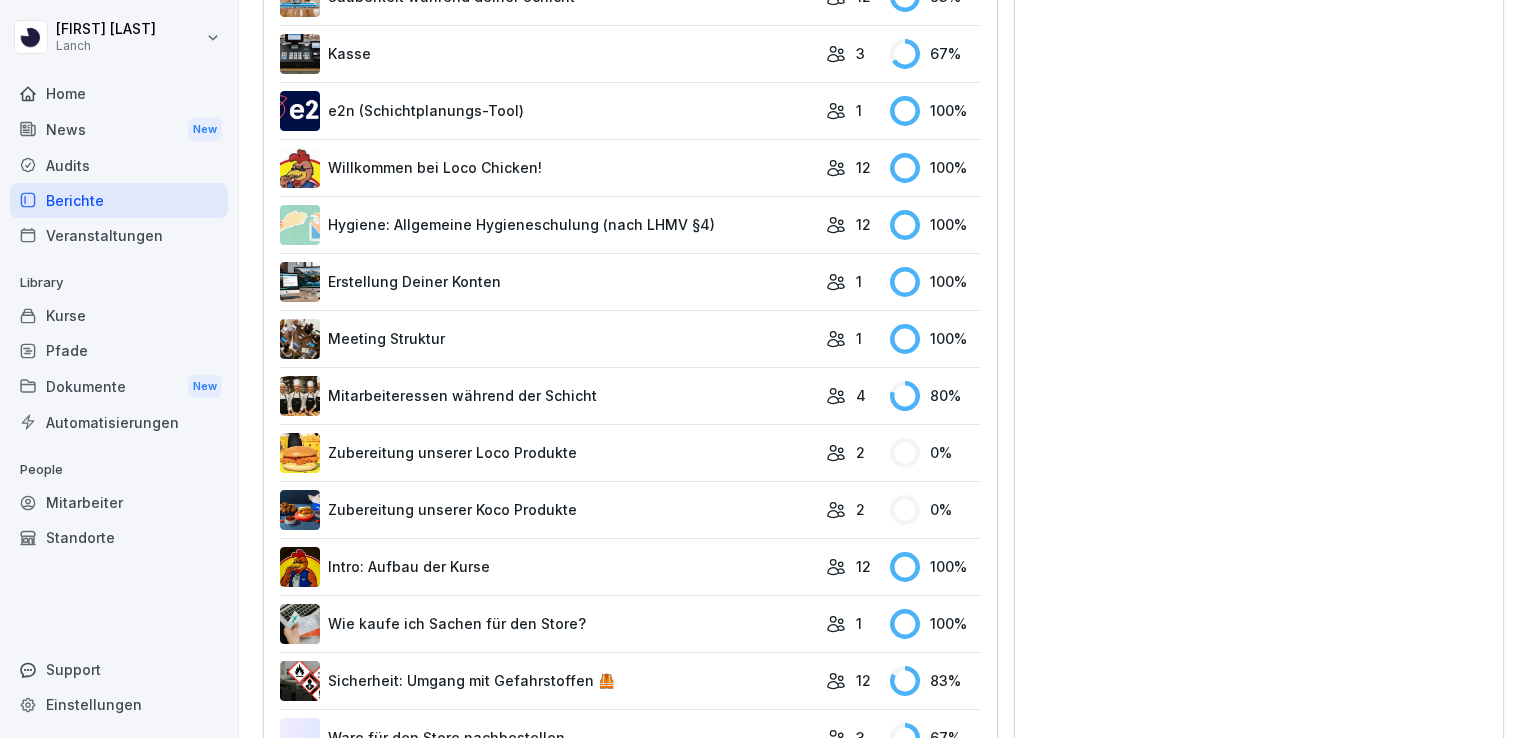 scroll, scrollTop: 868, scrollLeft: 0, axis: vertical 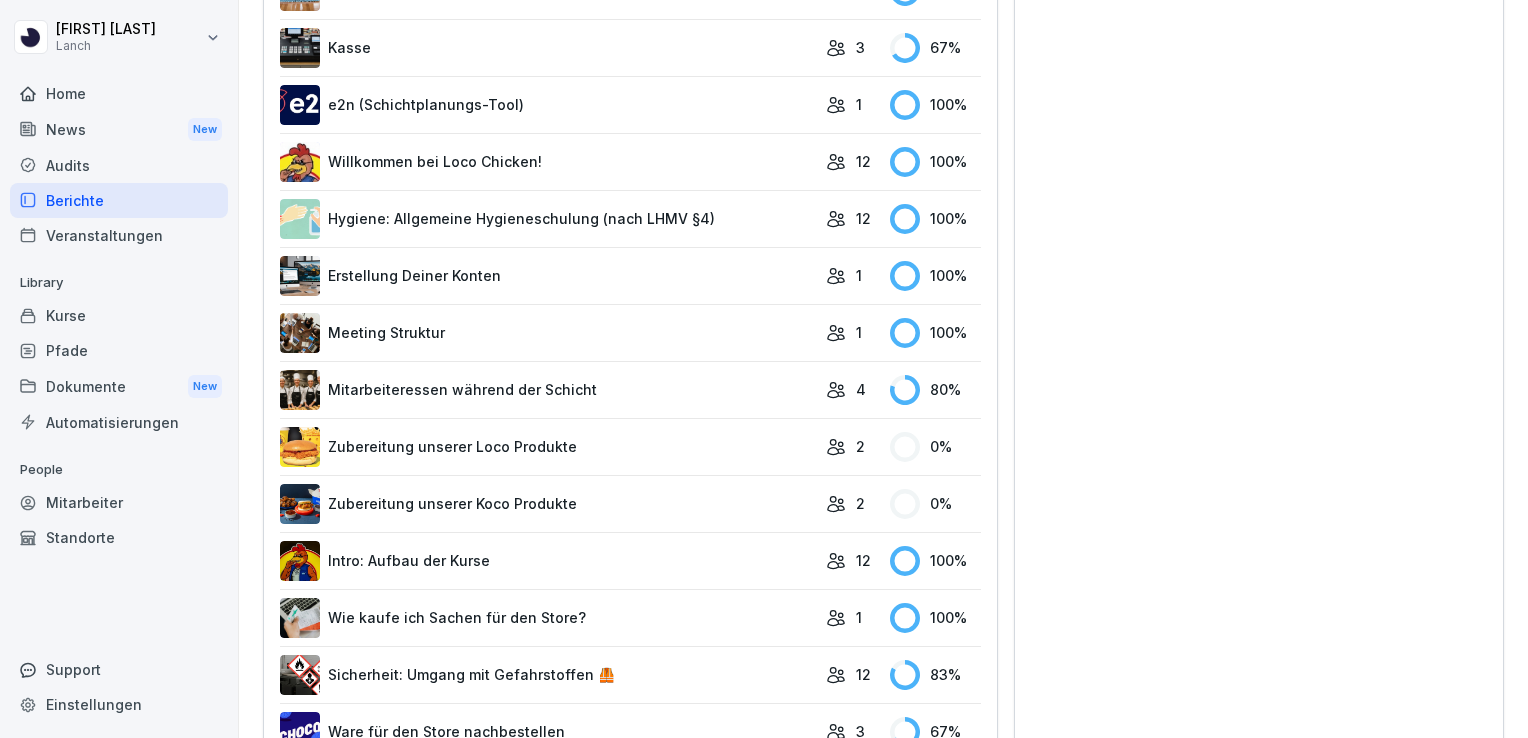 click on "Zubereitung unserer Loco Produkte" at bounding box center (548, 447) 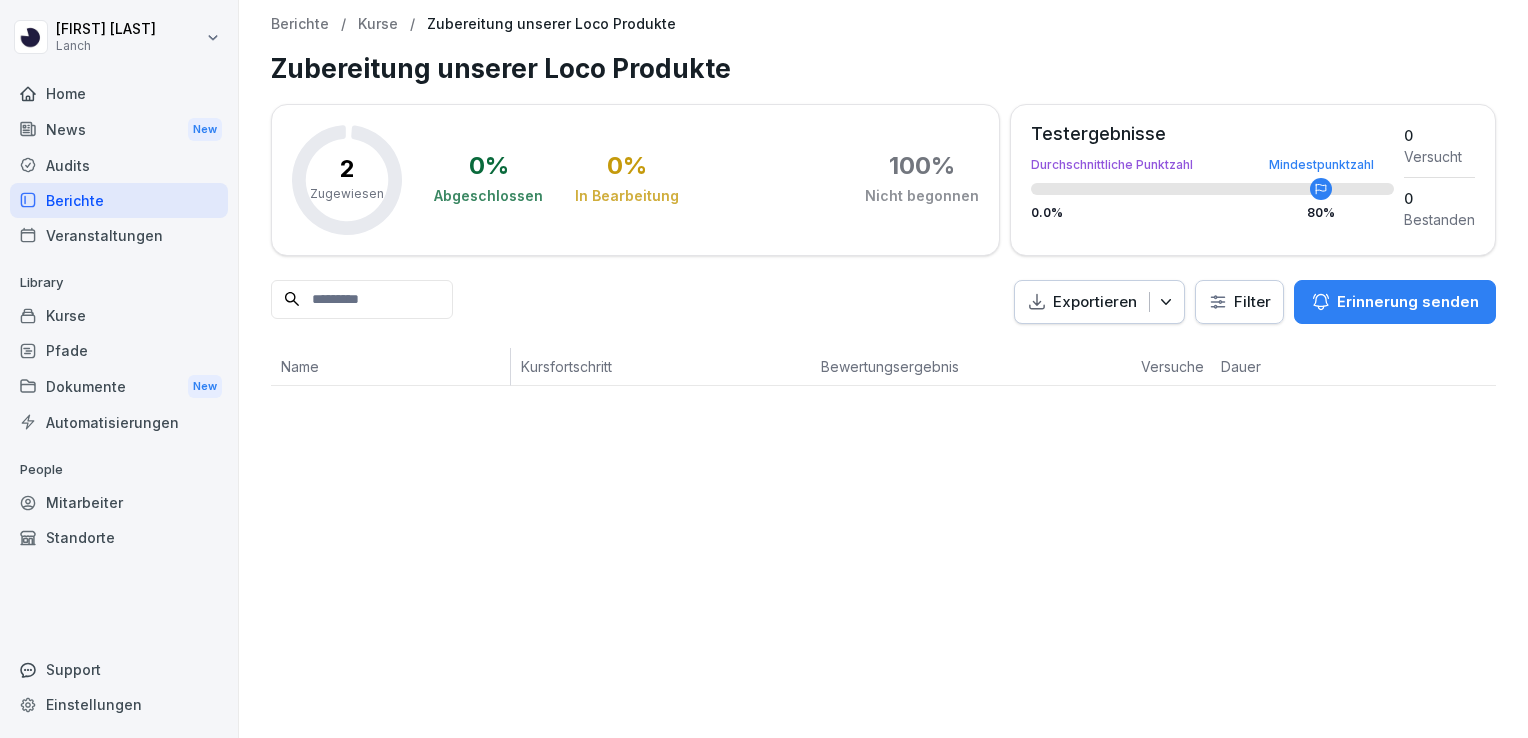 scroll, scrollTop: 0, scrollLeft: 0, axis: both 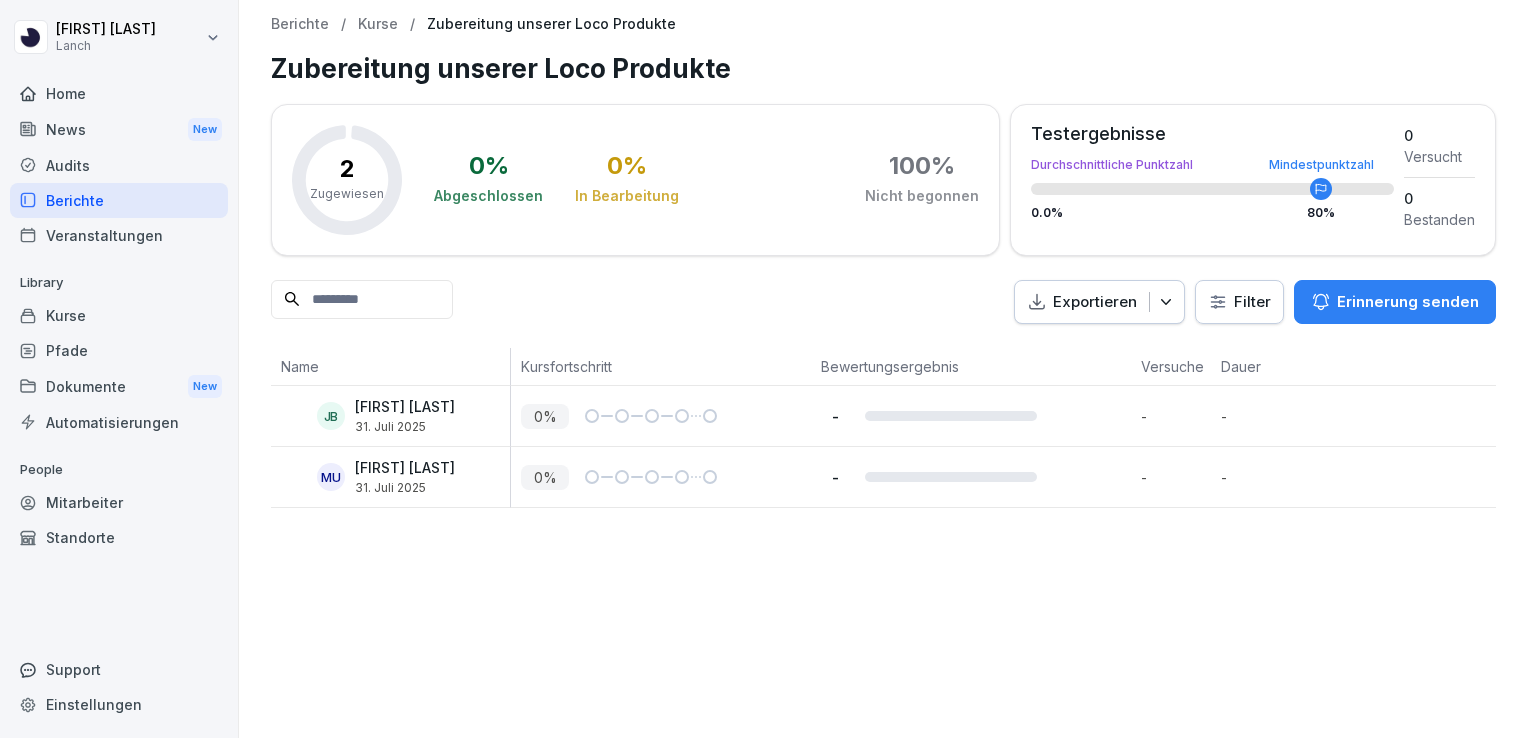click on "Veranstaltungen" at bounding box center (119, 235) 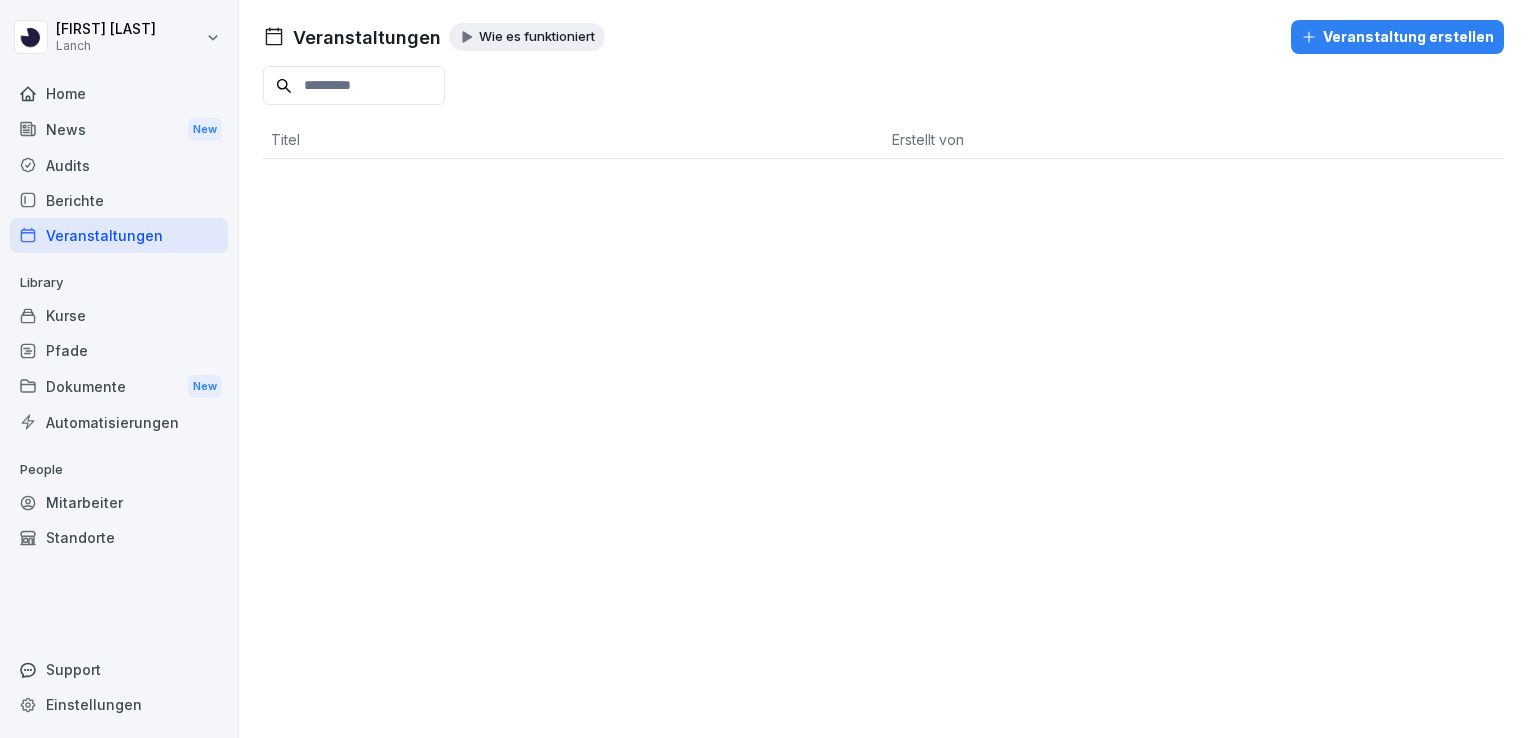 click on "Kurse" at bounding box center (119, 315) 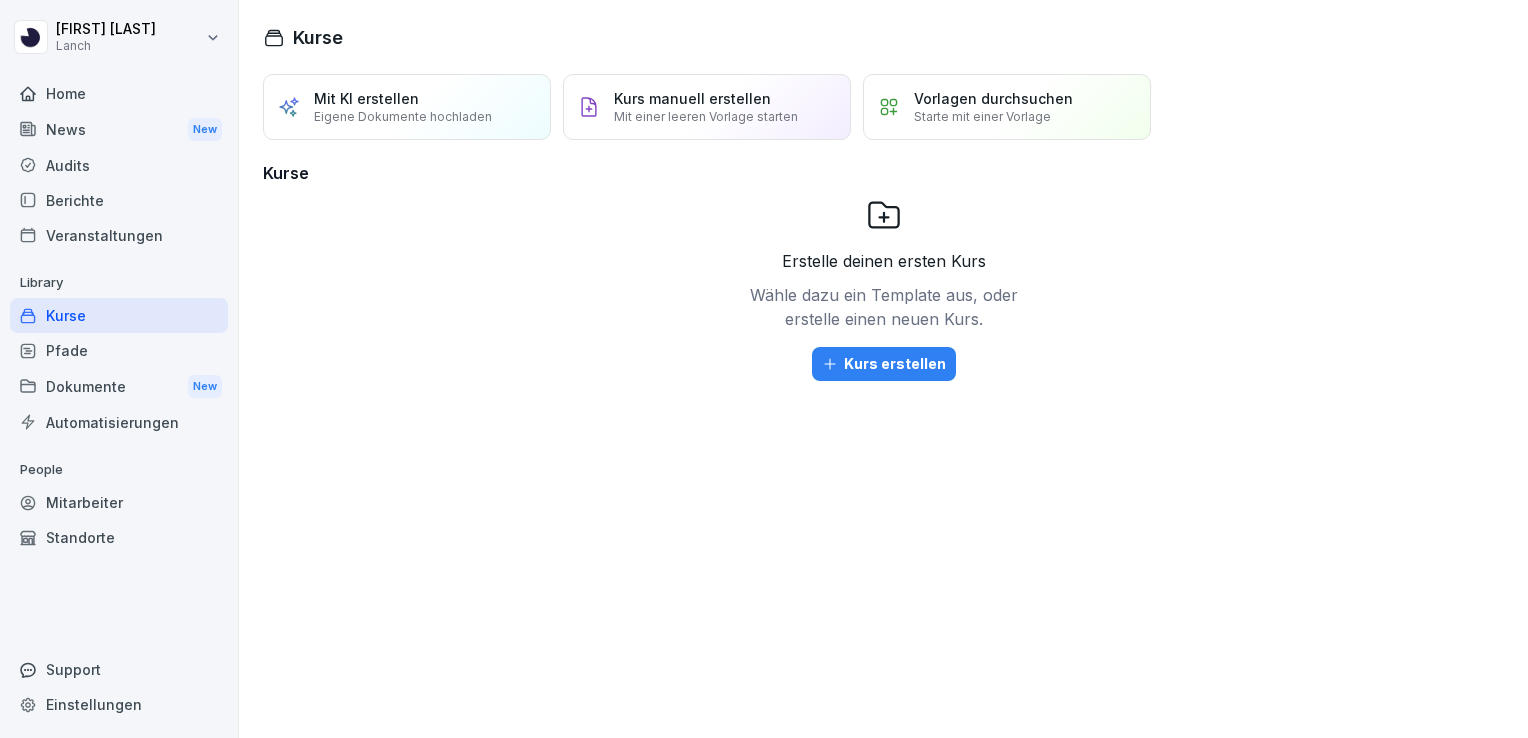 click on "Pfade" at bounding box center [119, 350] 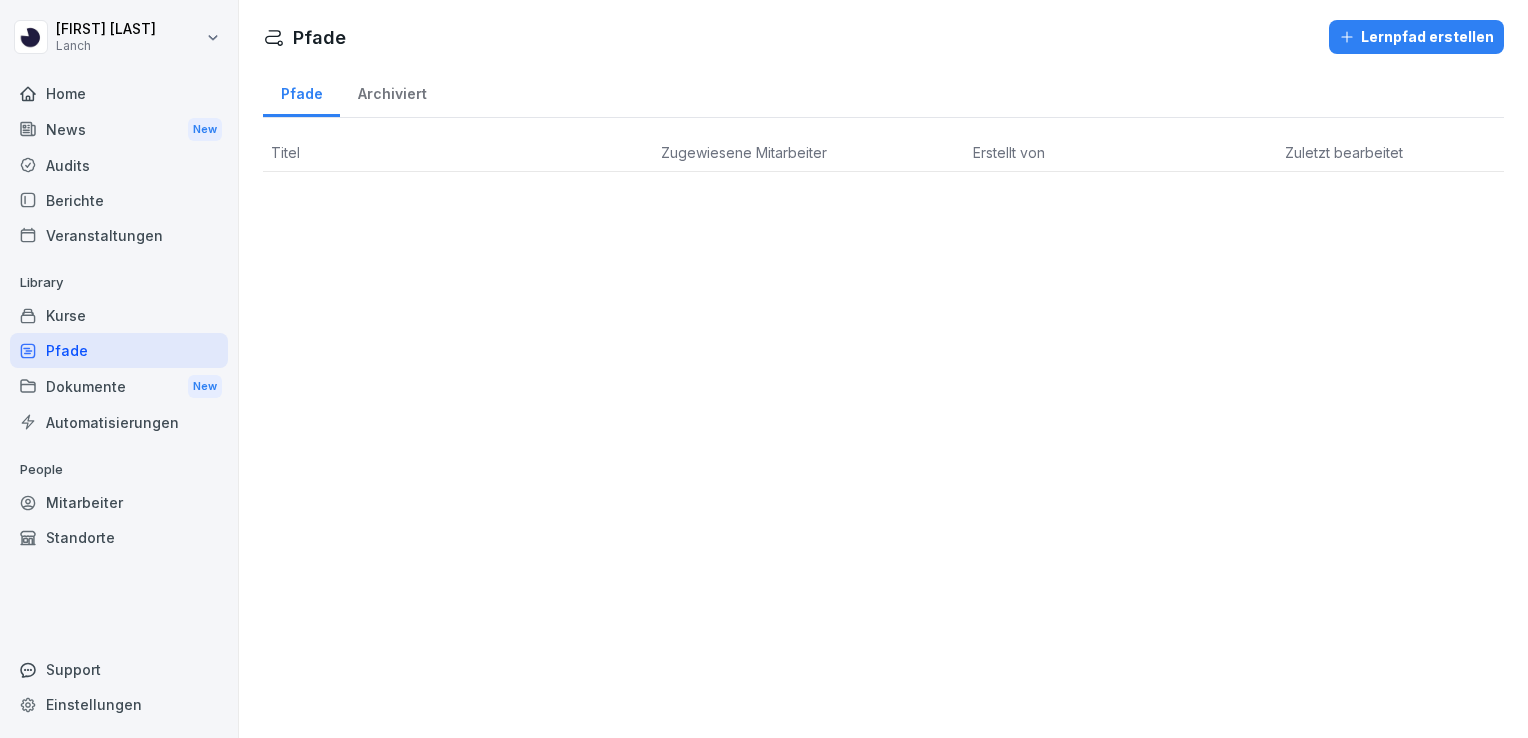 click on "Dokumente New" at bounding box center [119, 386] 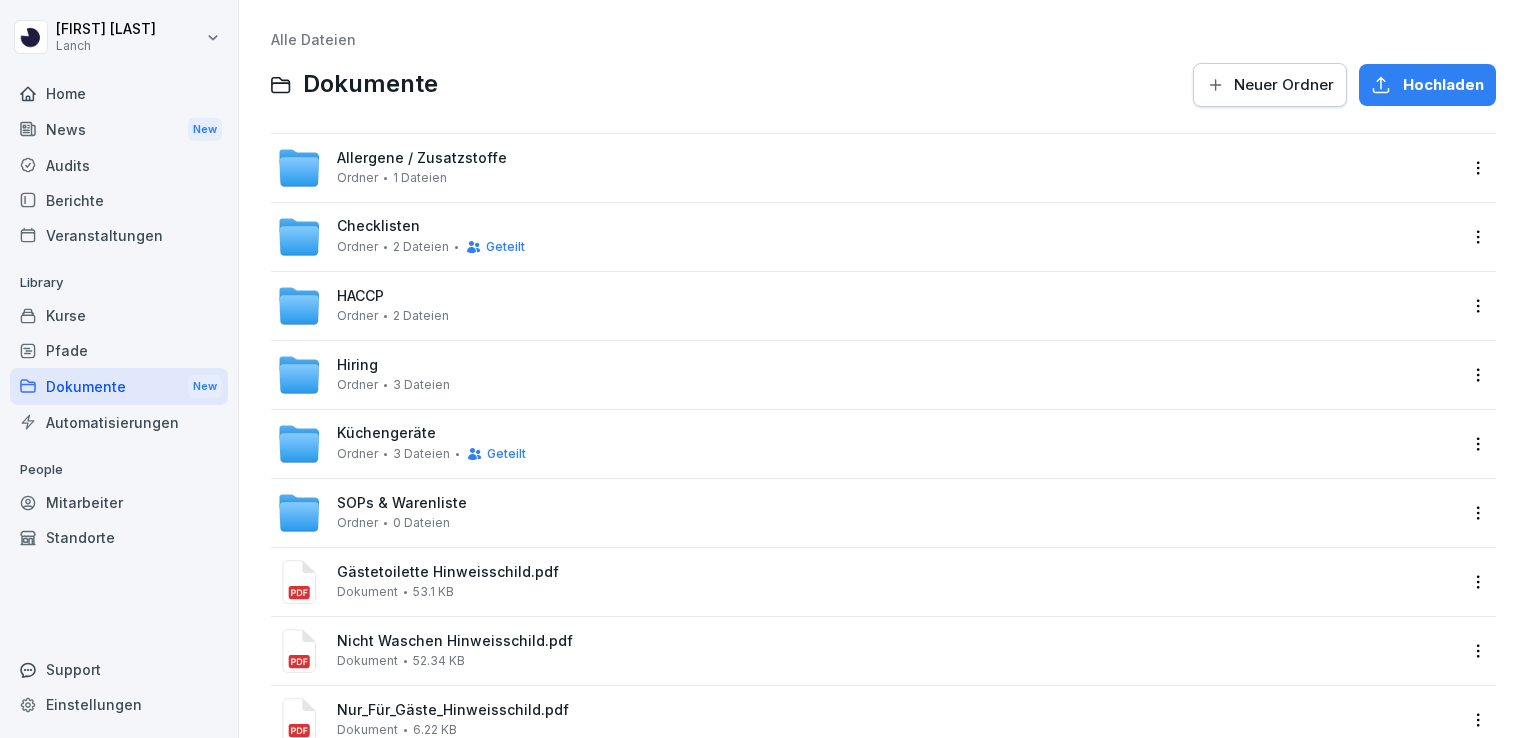 click on "Dokumente New" at bounding box center (119, 386) 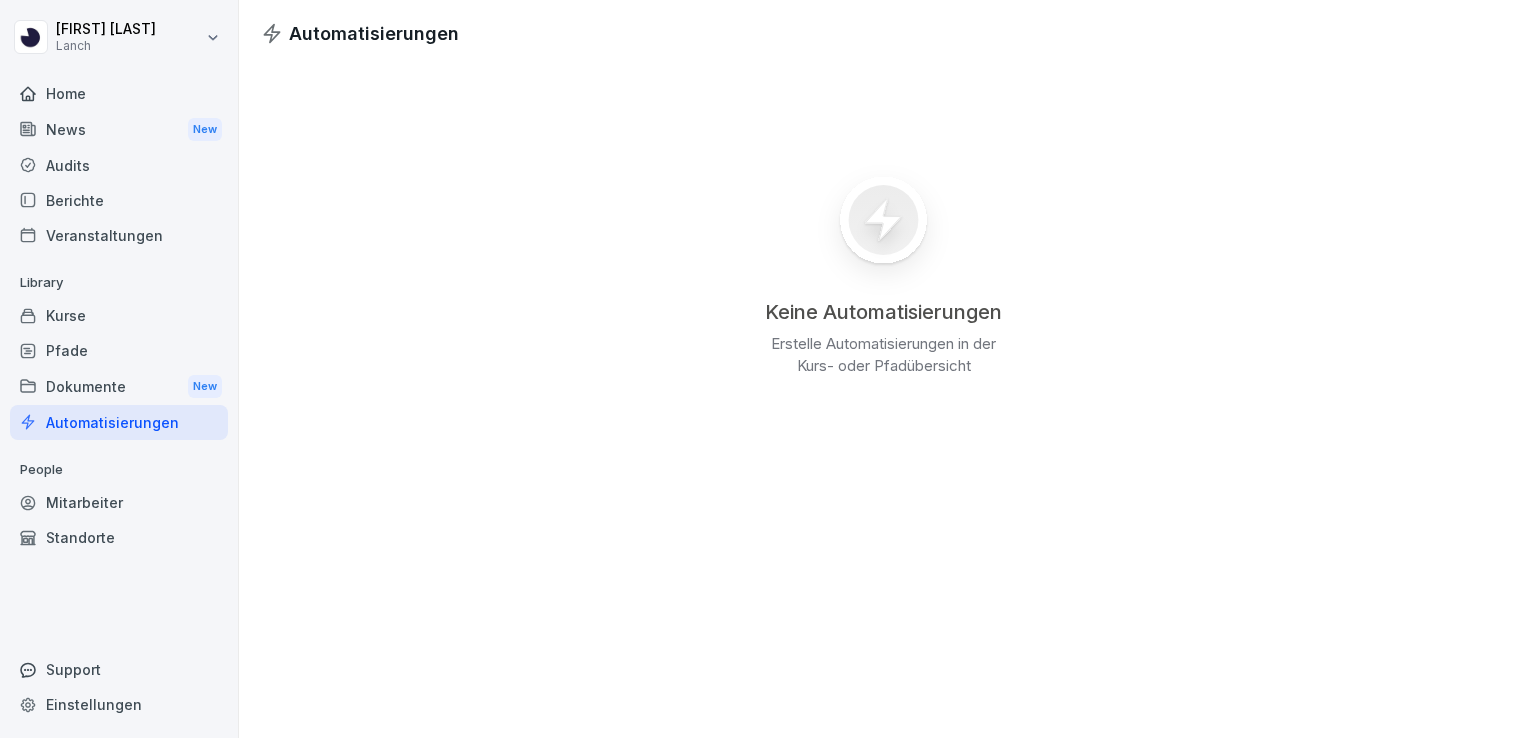 click on "Automatisierungen" at bounding box center [119, 422] 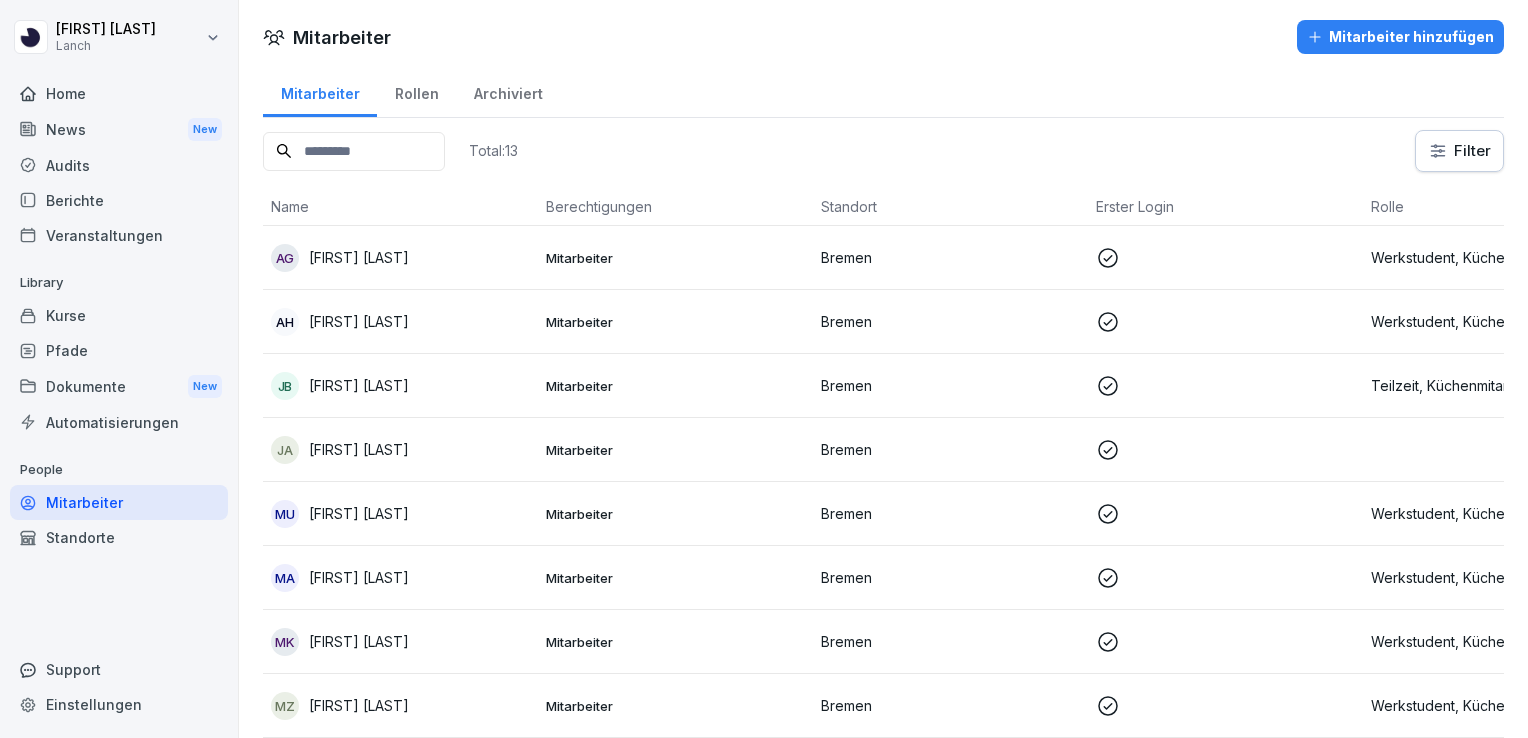click on "Bremen" at bounding box center [950, 257] 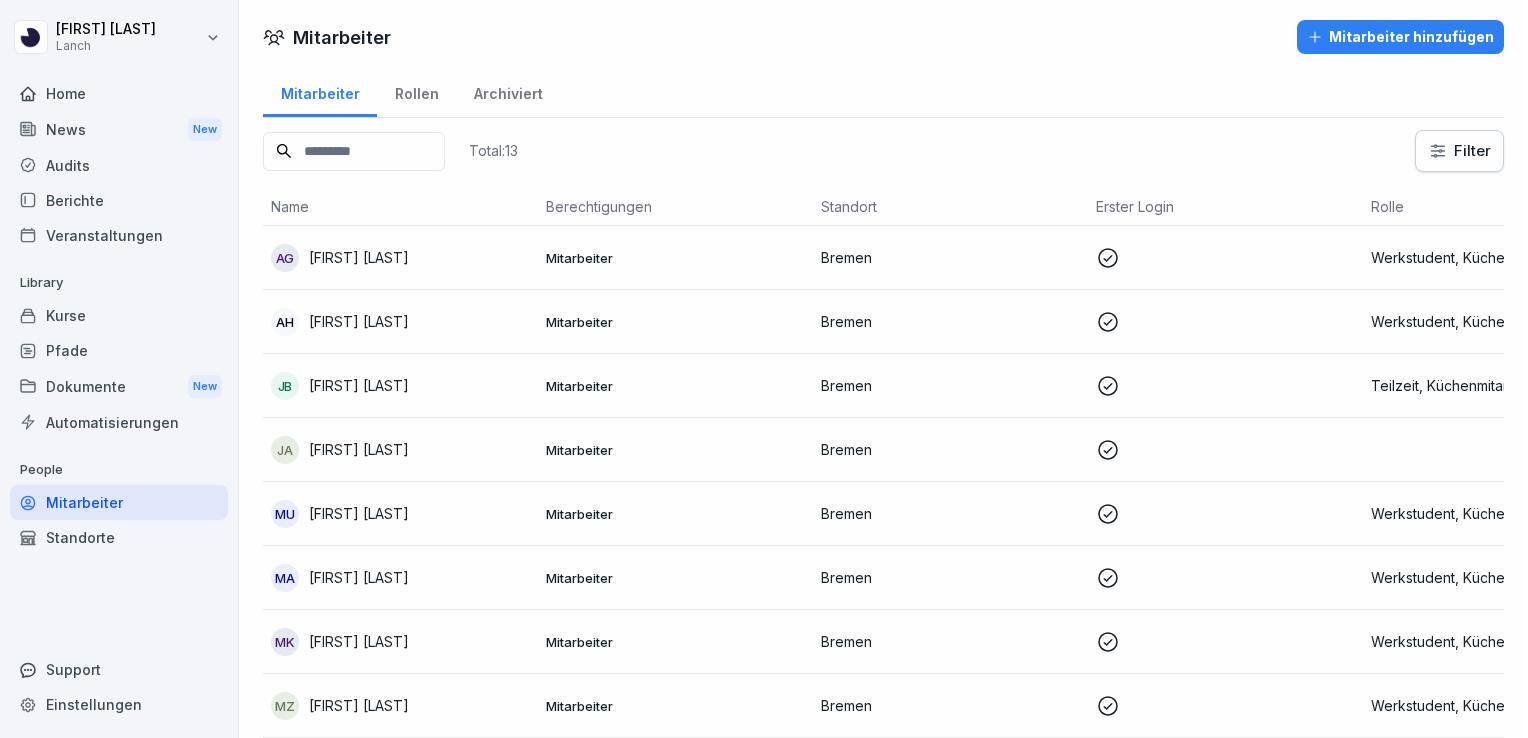 click at bounding box center (764, 369) 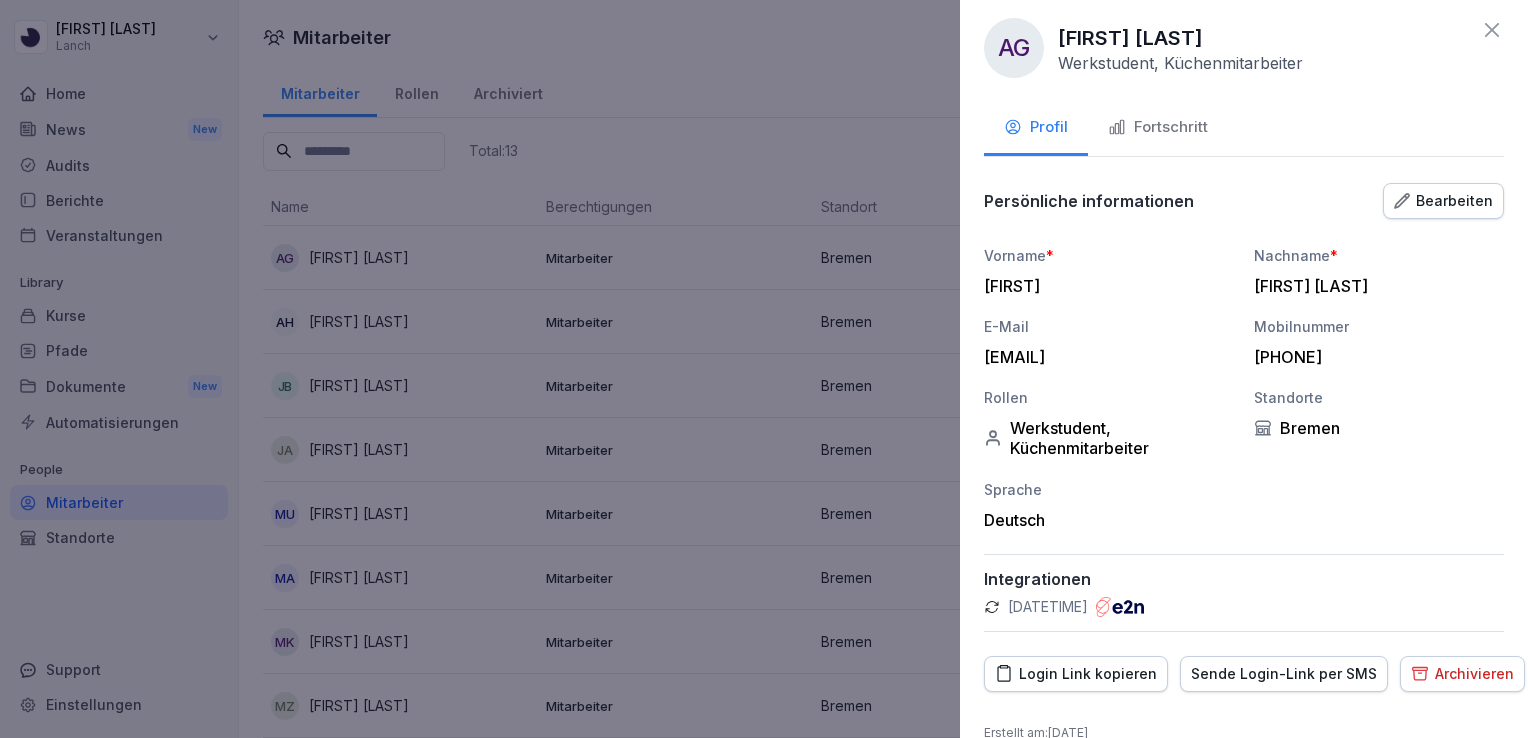 scroll, scrollTop: 3, scrollLeft: 0, axis: vertical 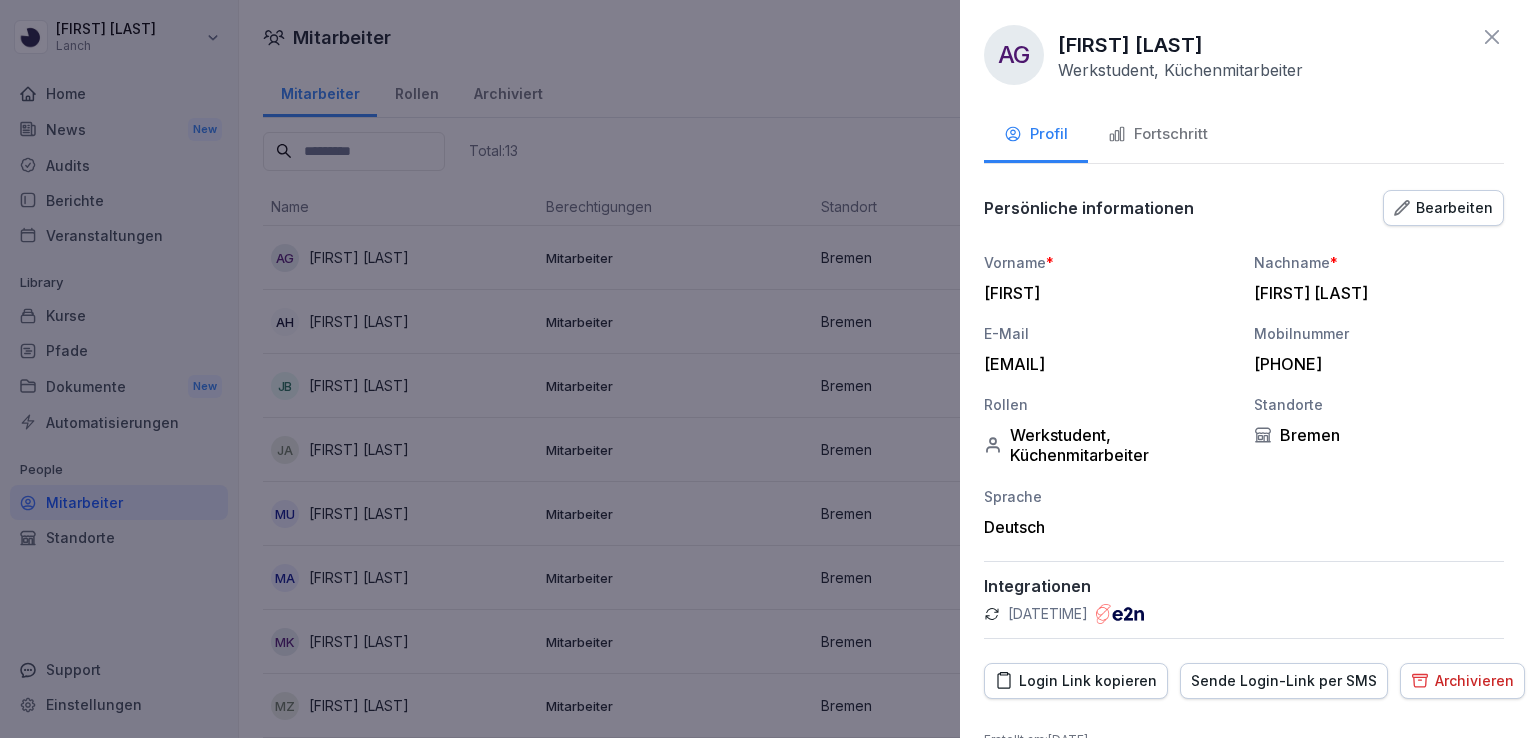 click on "Fortschritt" at bounding box center [1158, 136] 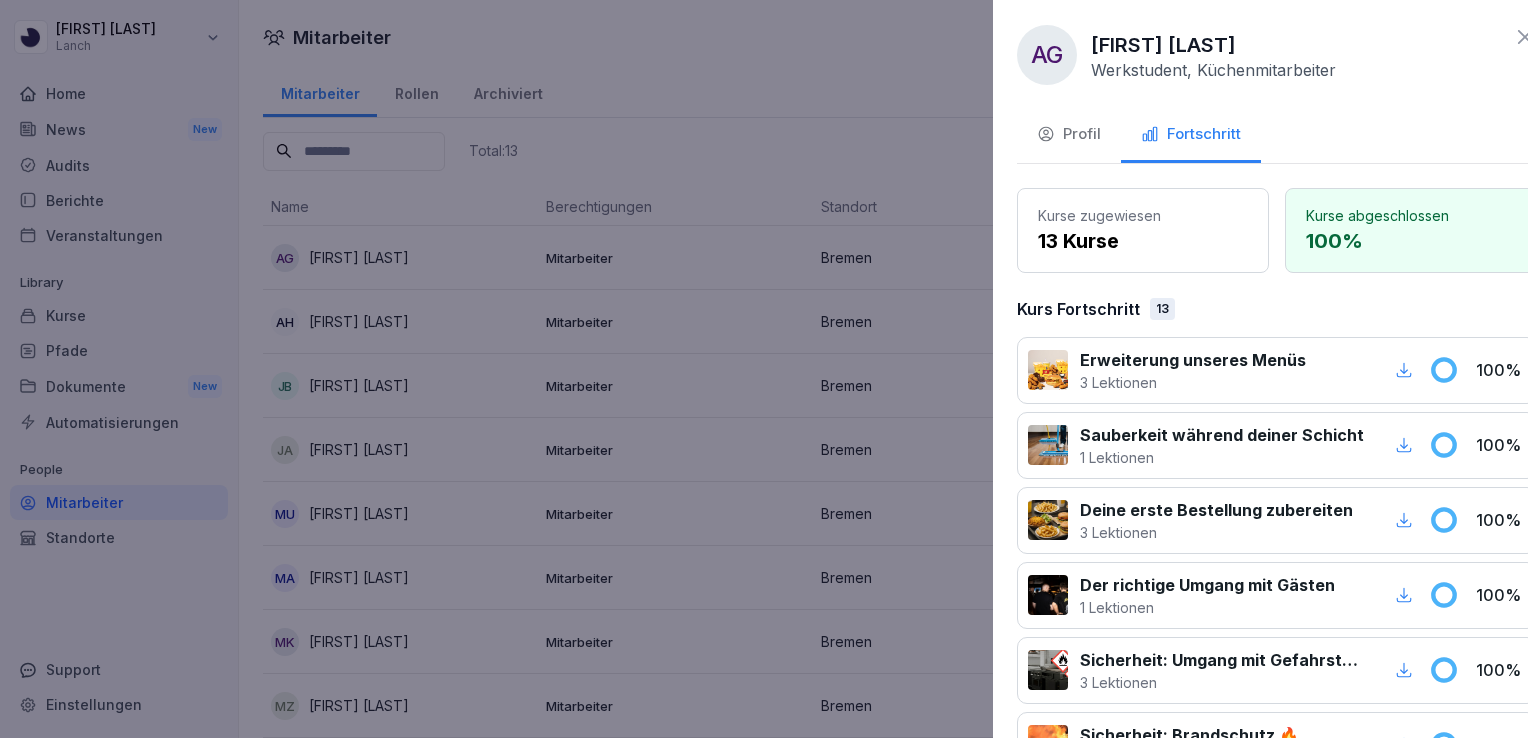 click at bounding box center (764, 369) 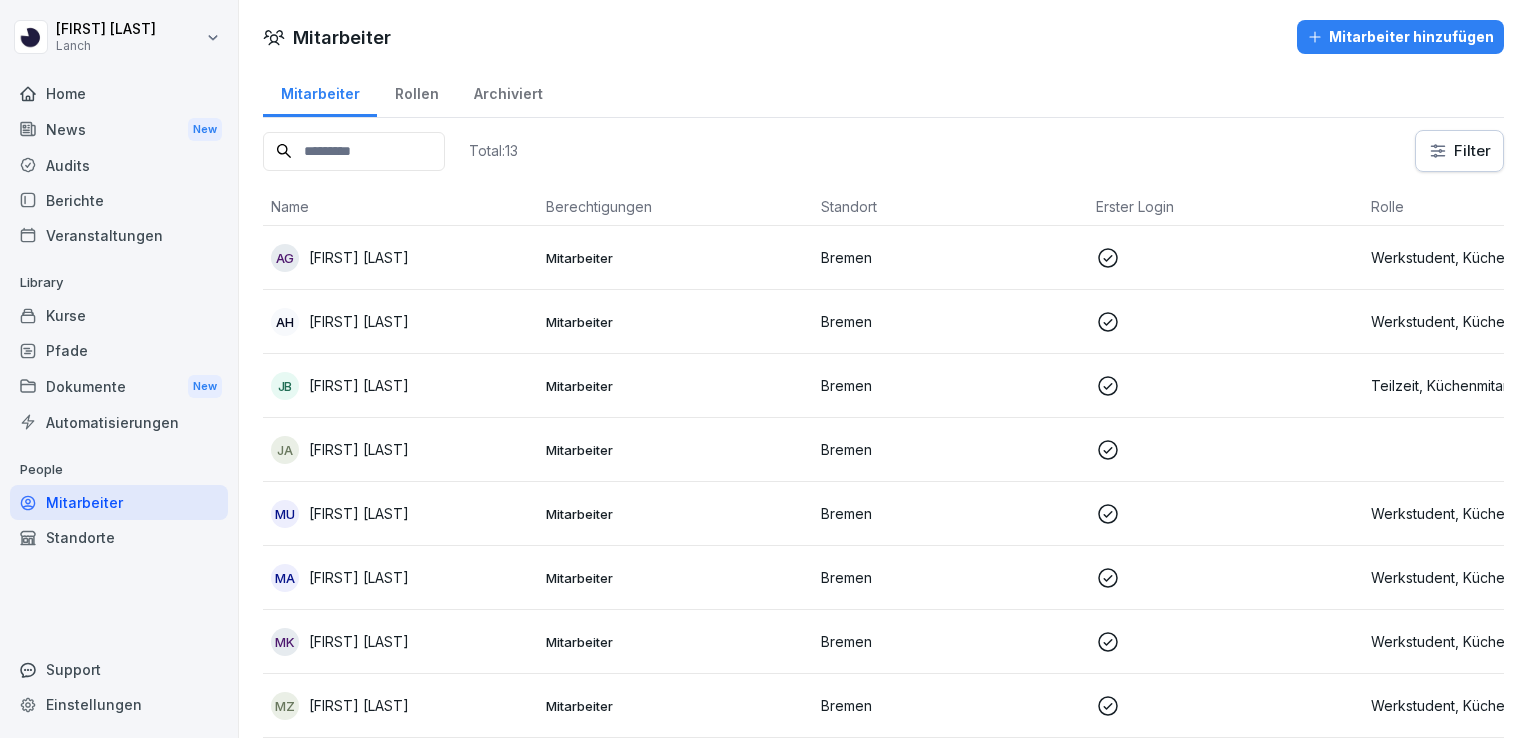 click on "Mitarbeiter" at bounding box center (675, 322) 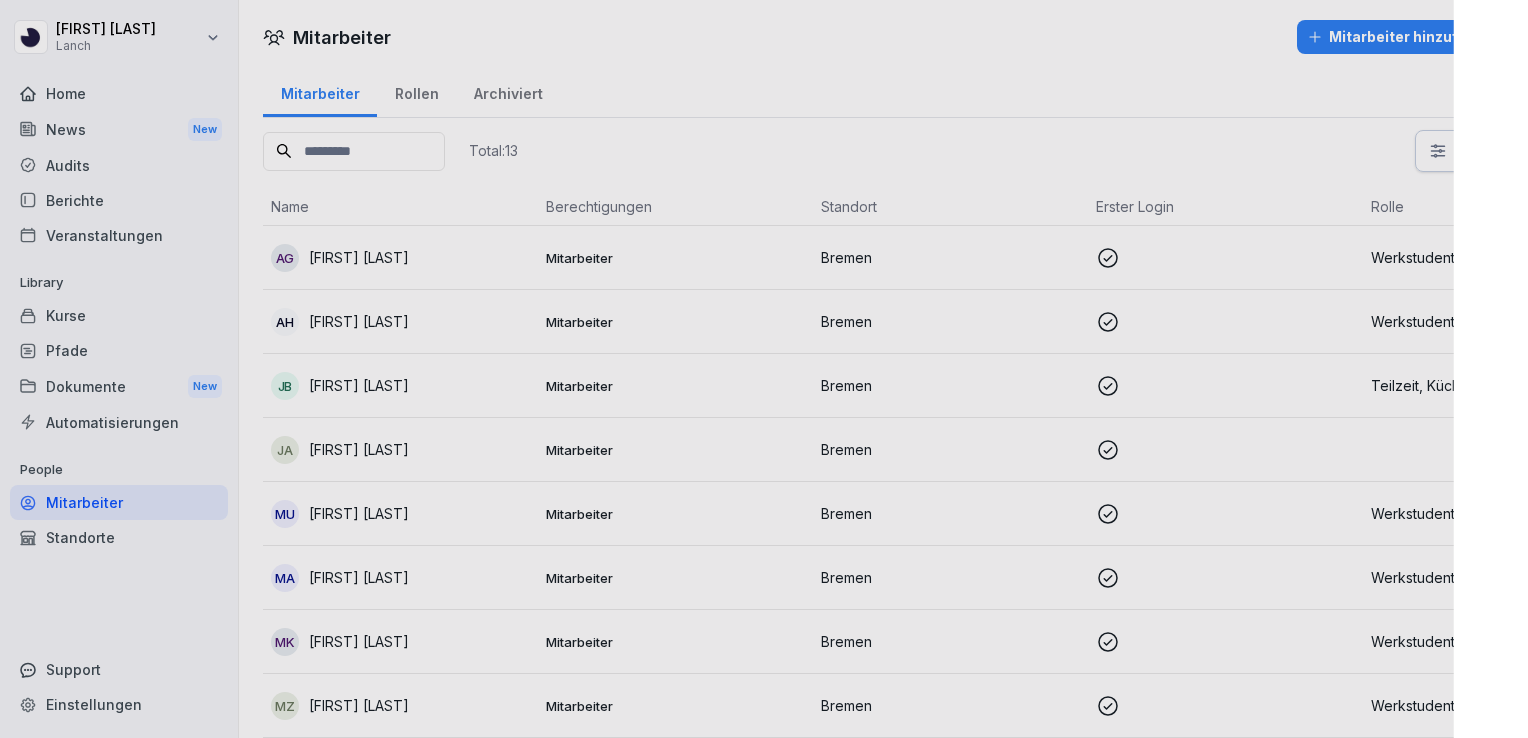 click at bounding box center (764, 369) 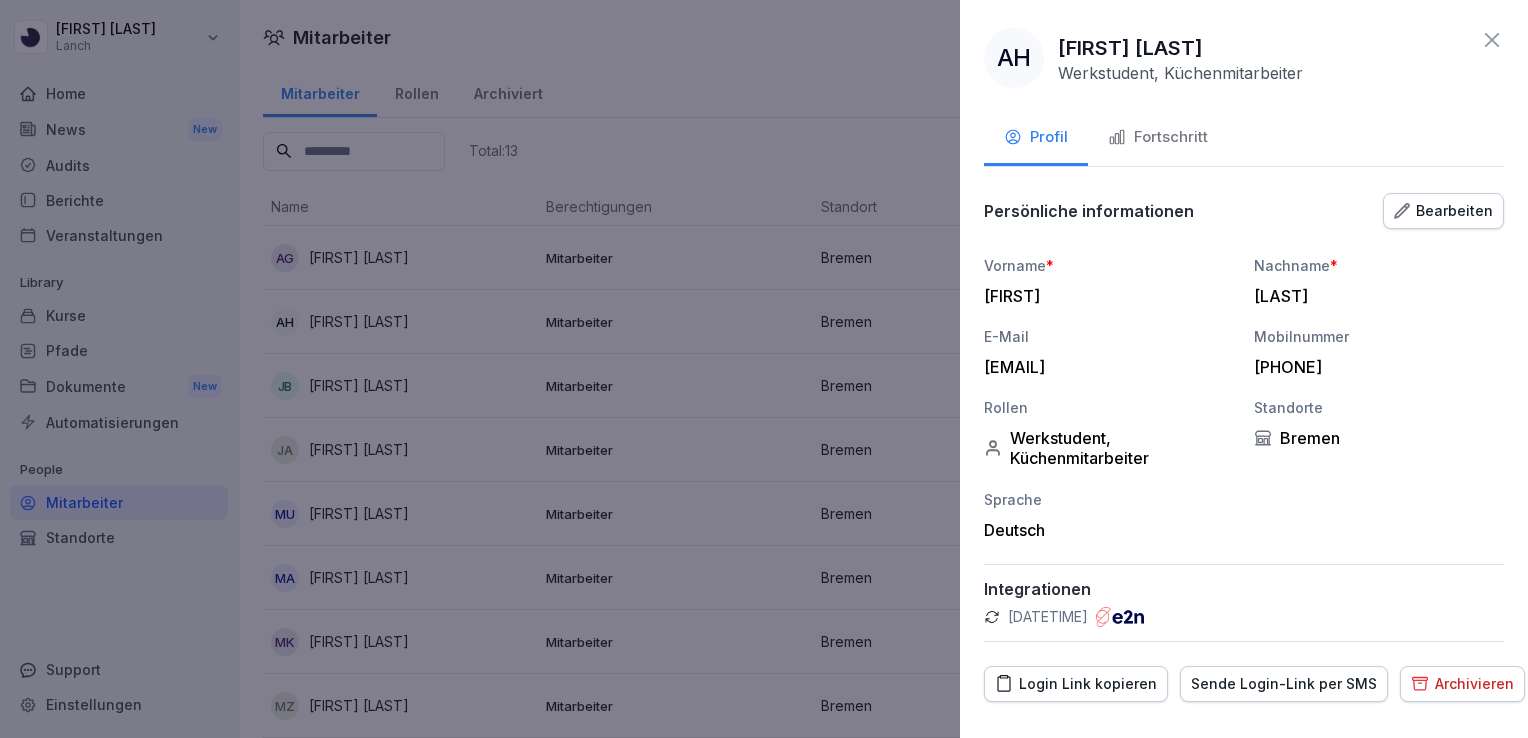 click on "Fortschritt" at bounding box center [1158, 137] 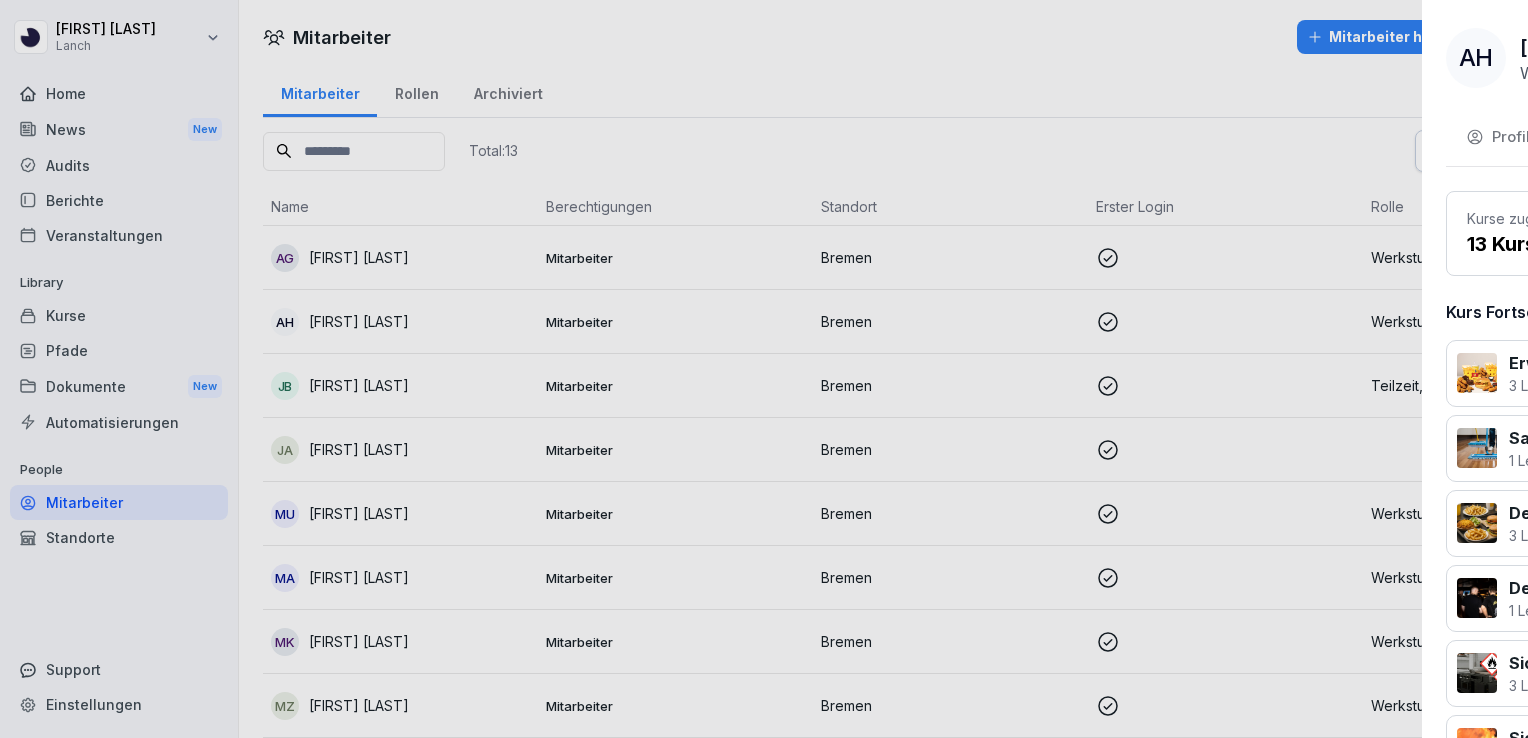click at bounding box center [764, 369] 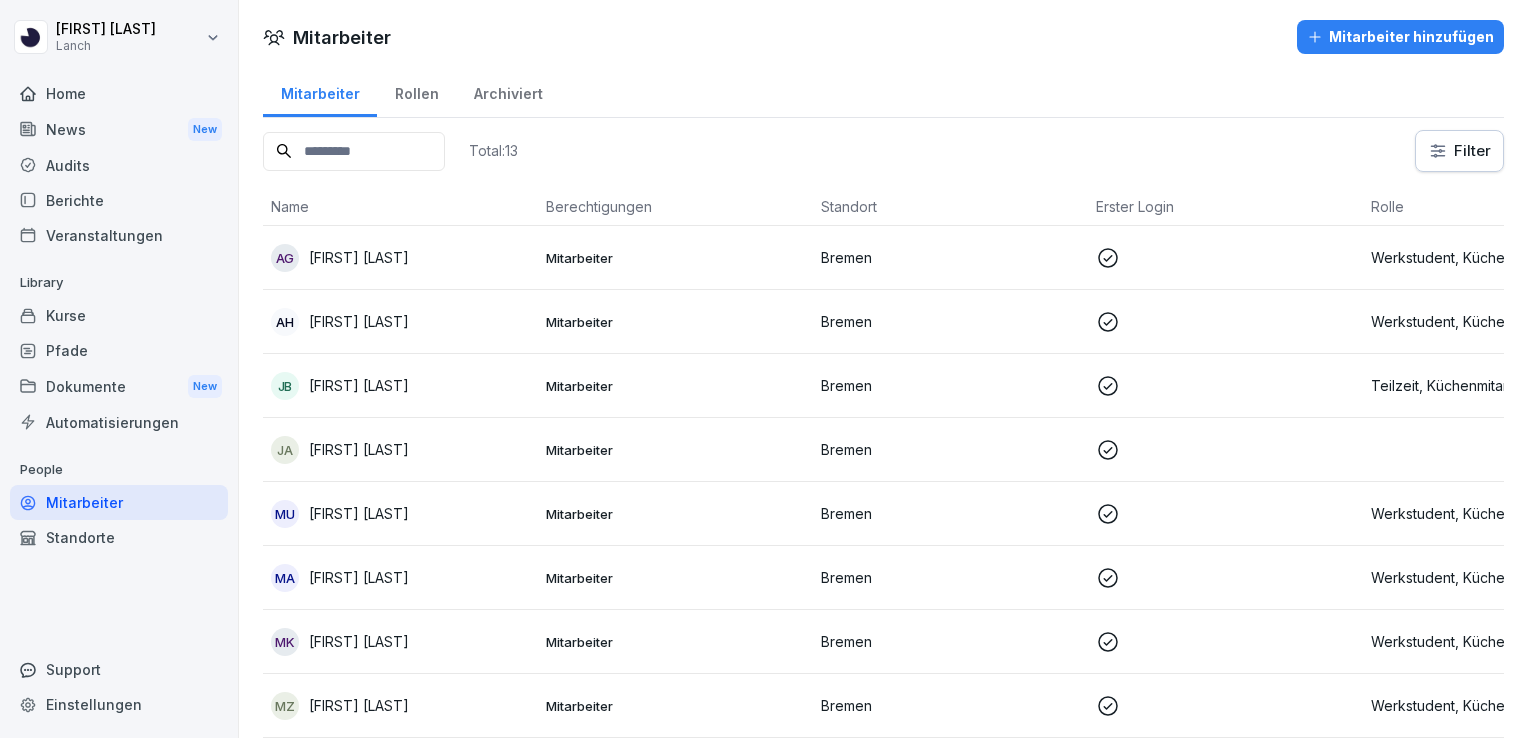 click on "Mitarbeiter" at bounding box center (675, 386) 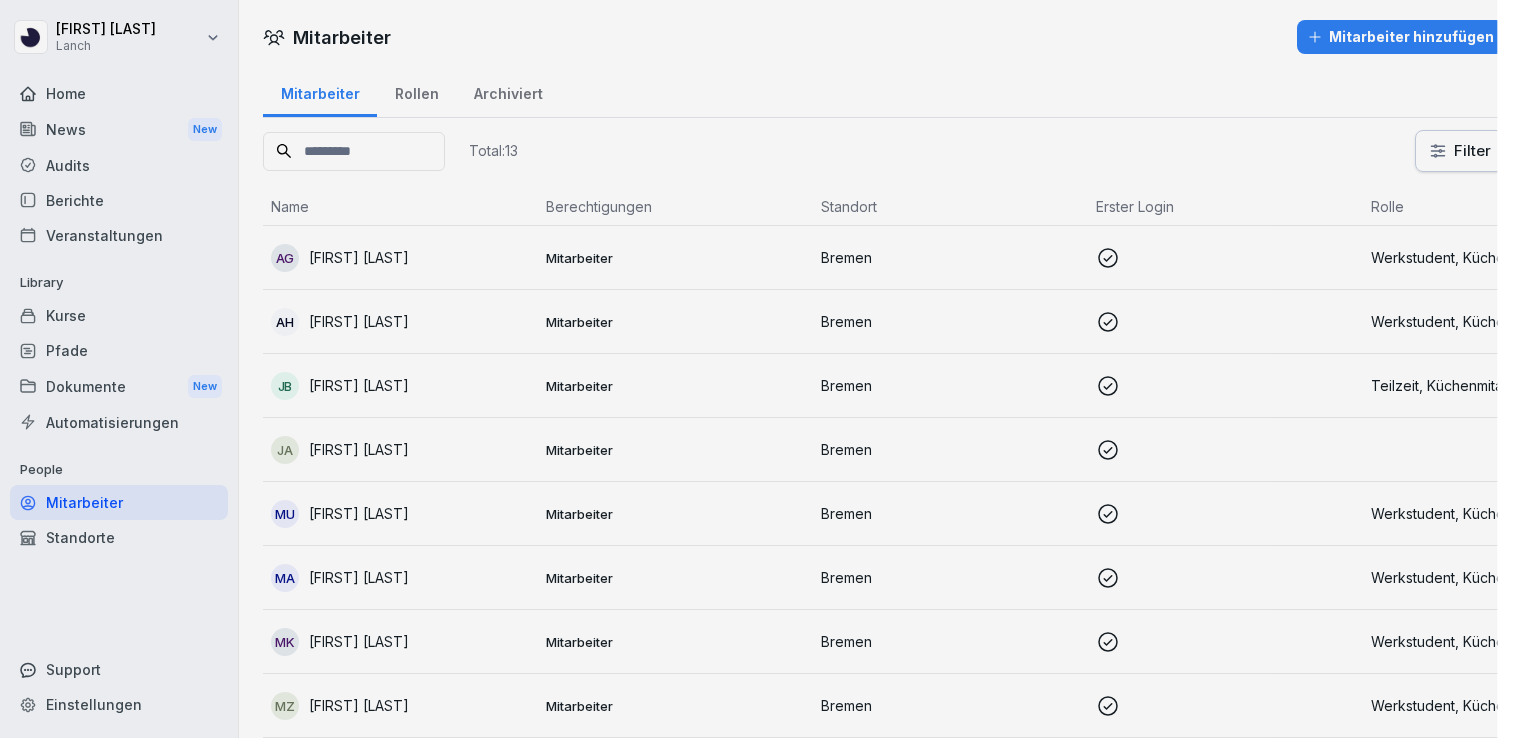 click at bounding box center [764, 369] 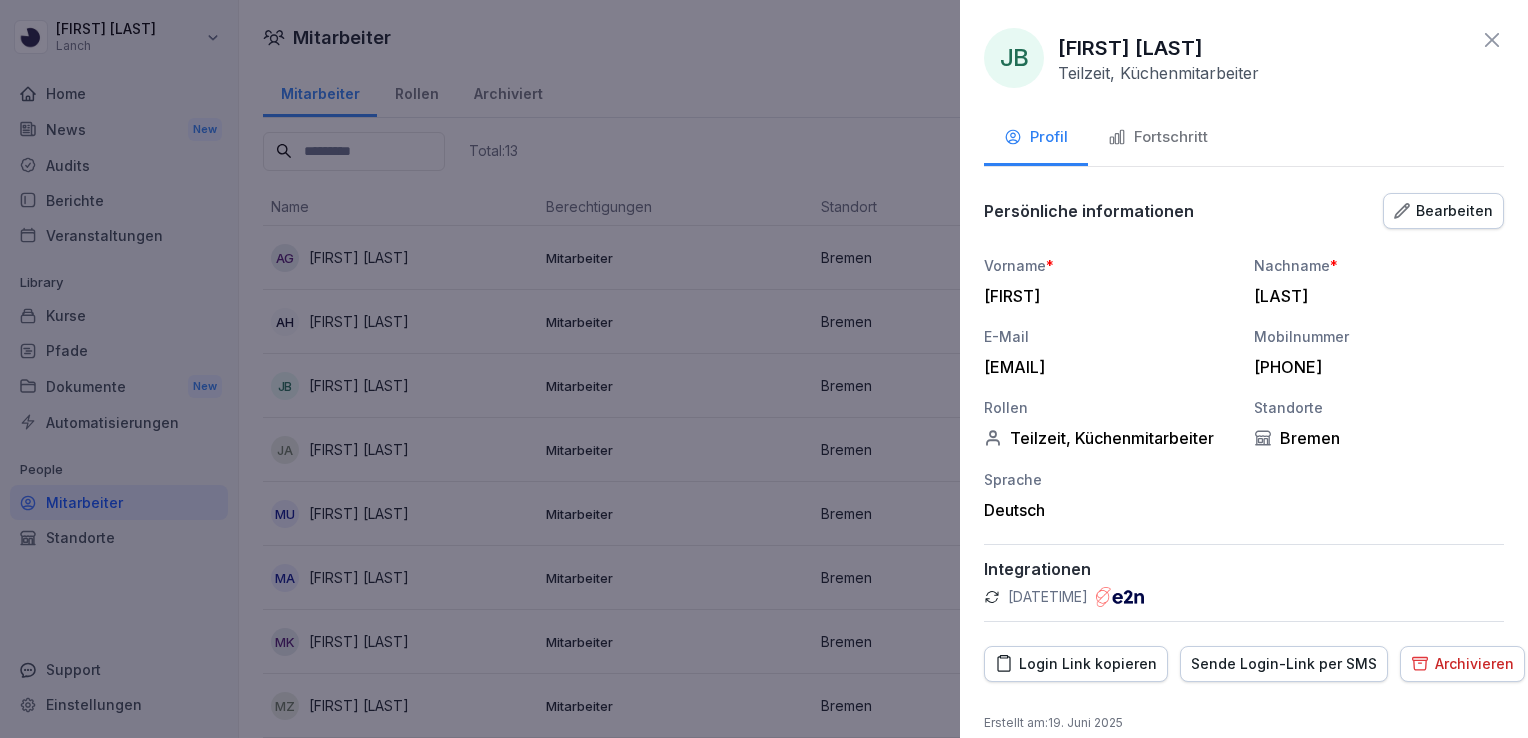 click on "Fortschritt" at bounding box center (1158, 137) 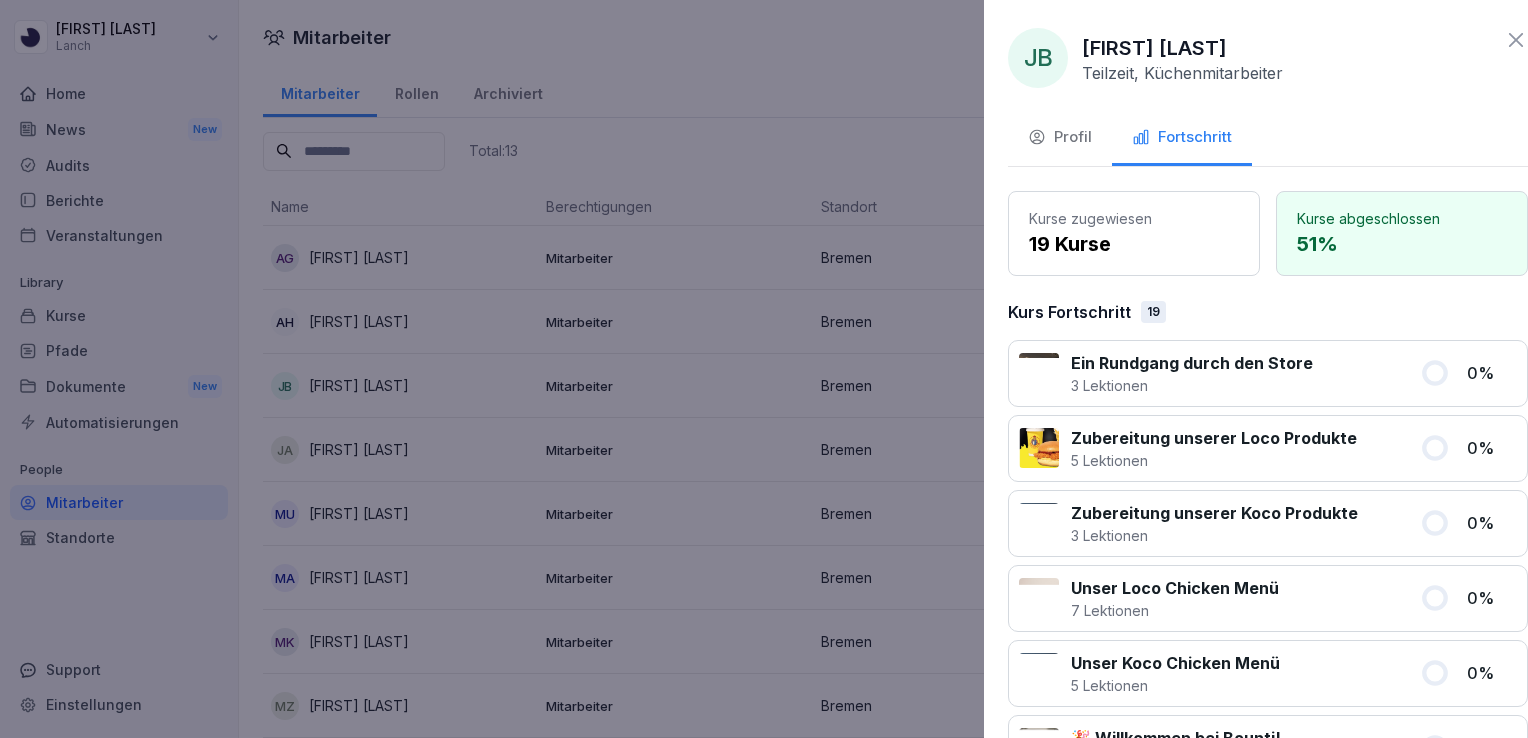 click at bounding box center [764, 369] 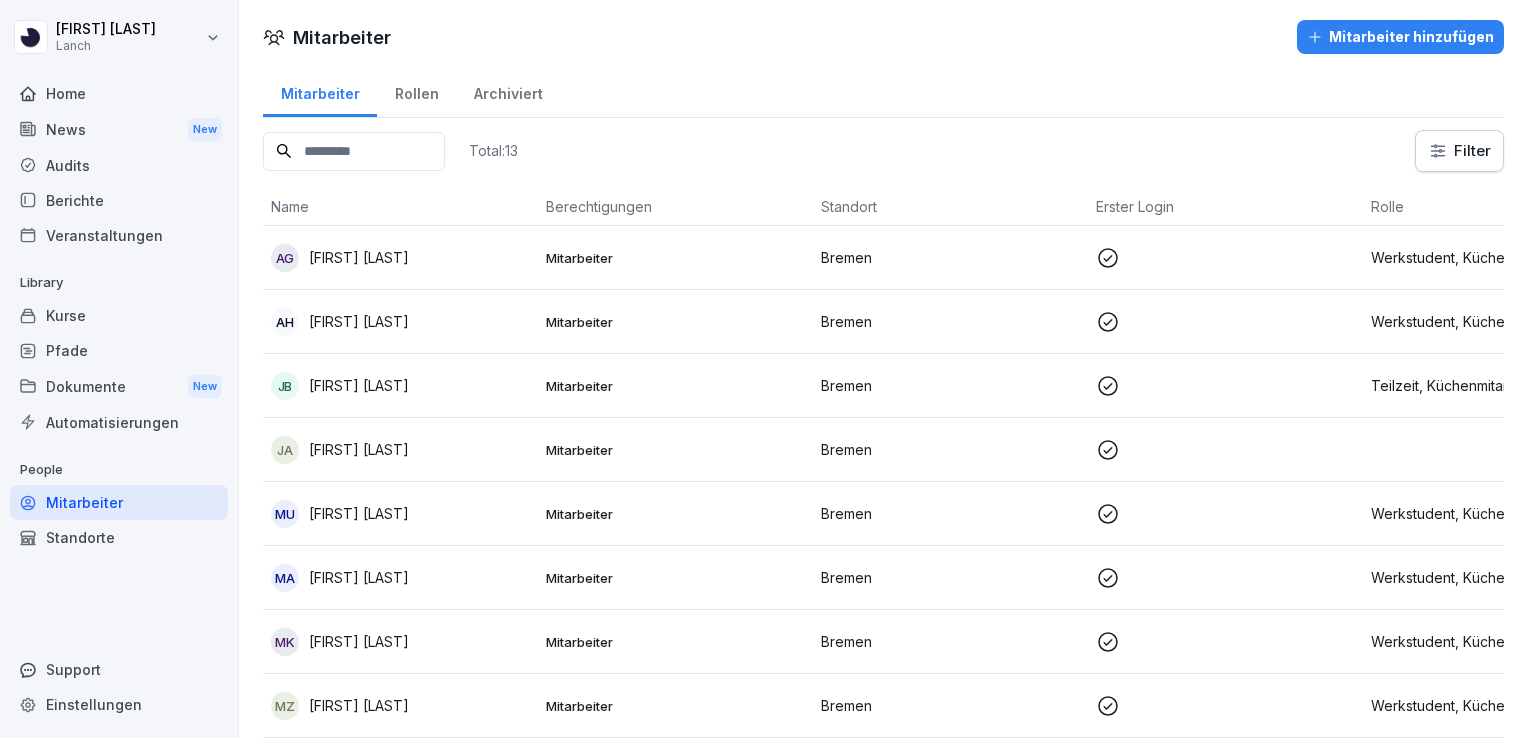 click on "[FIRST] [LAST]" at bounding box center (359, 449) 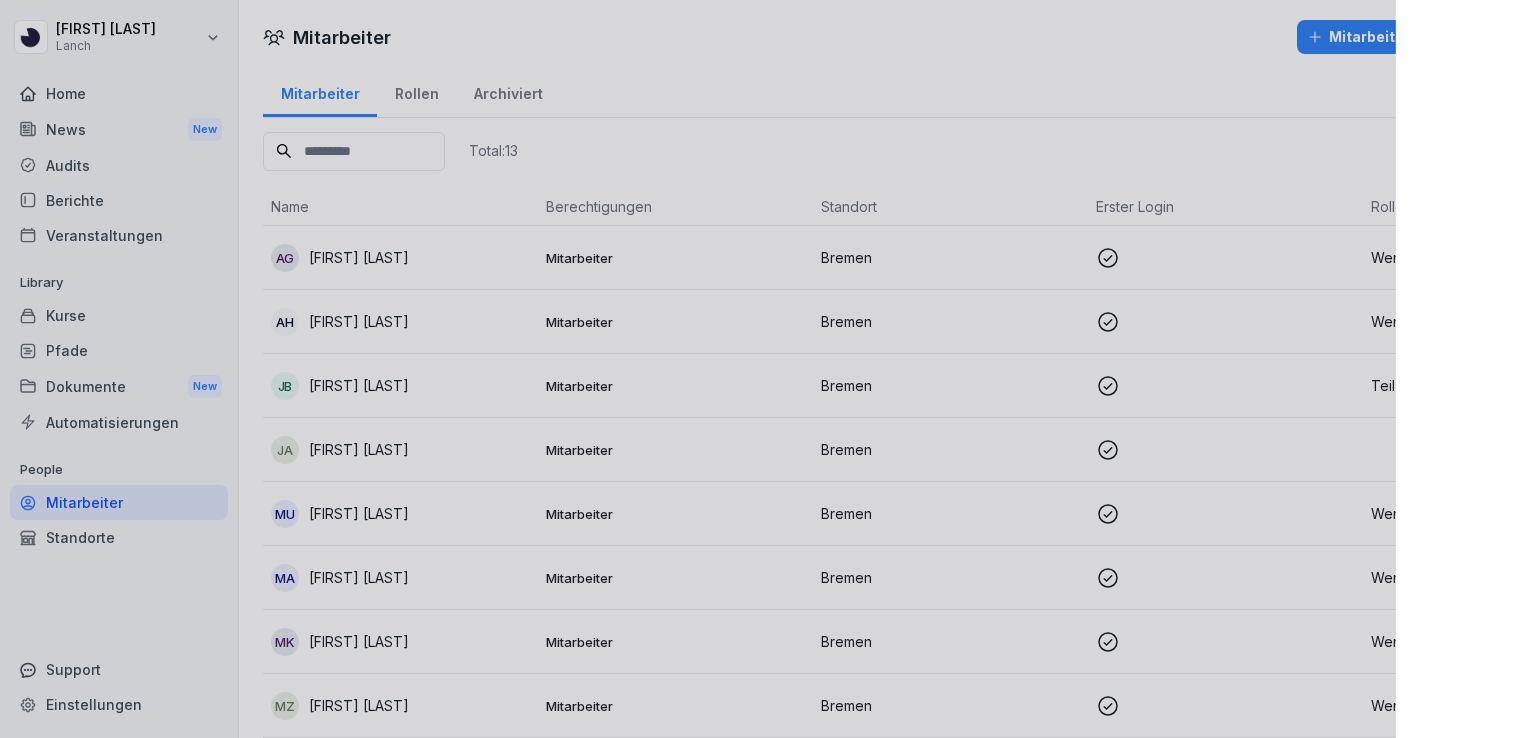 click at bounding box center (764, 369) 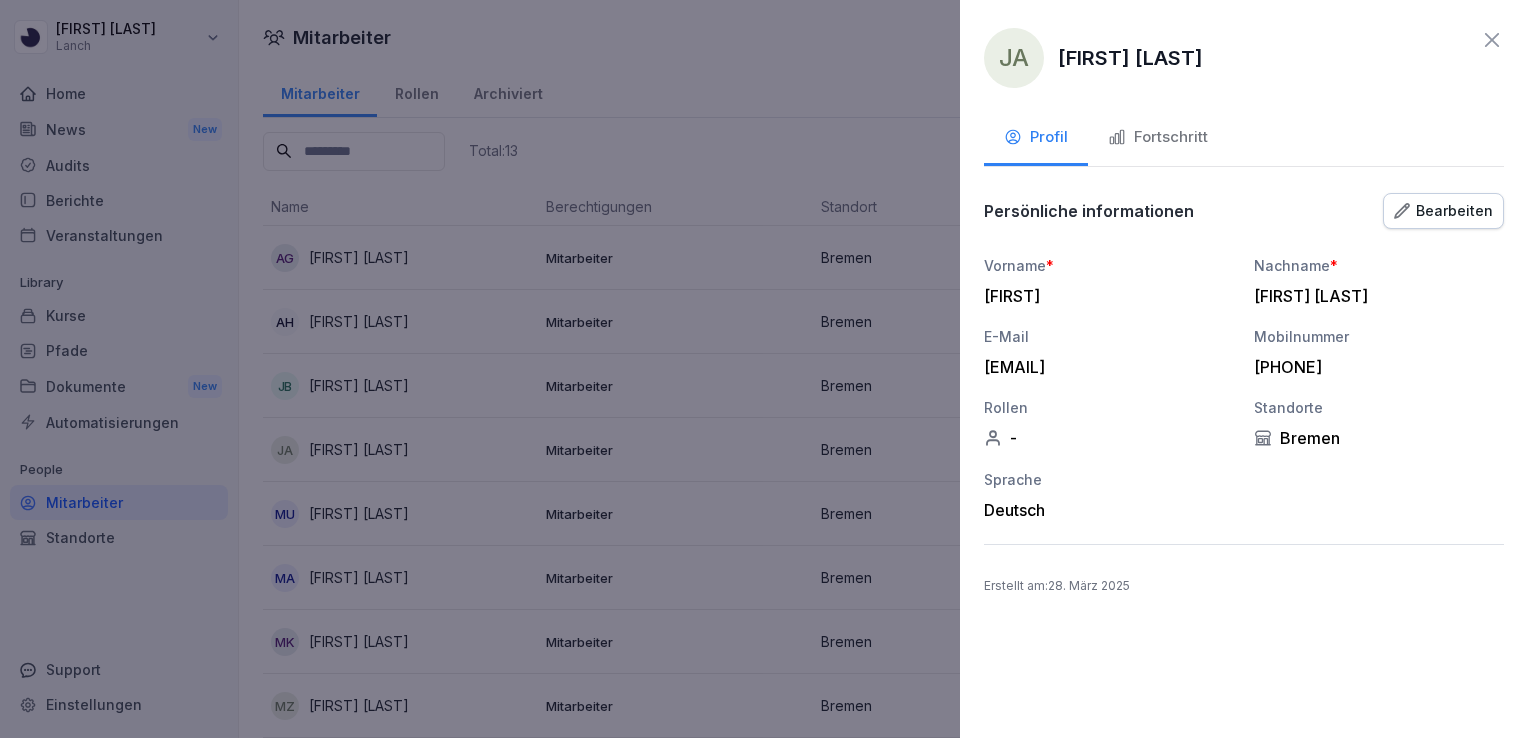 click on "Fortschritt" at bounding box center (1158, 137) 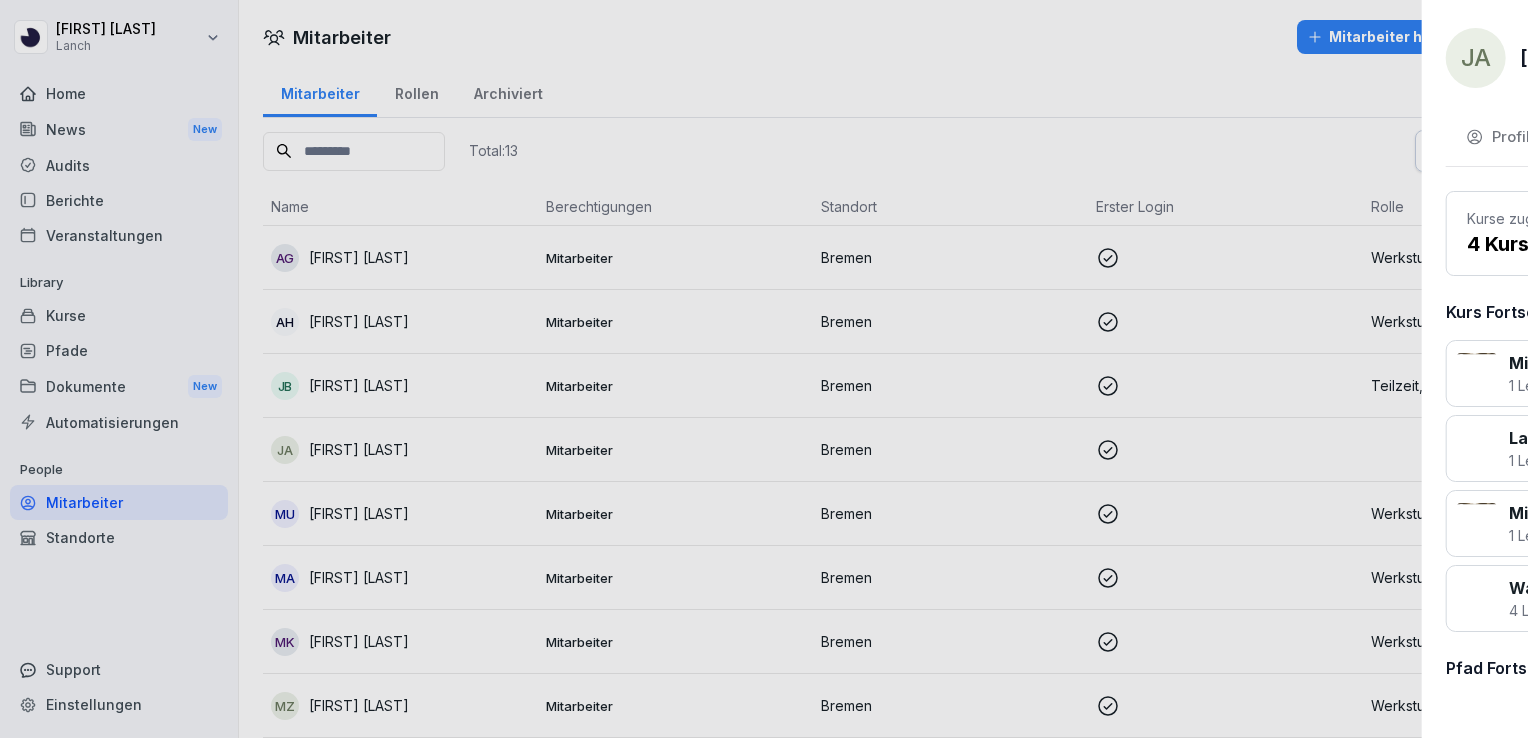 click at bounding box center (764, 369) 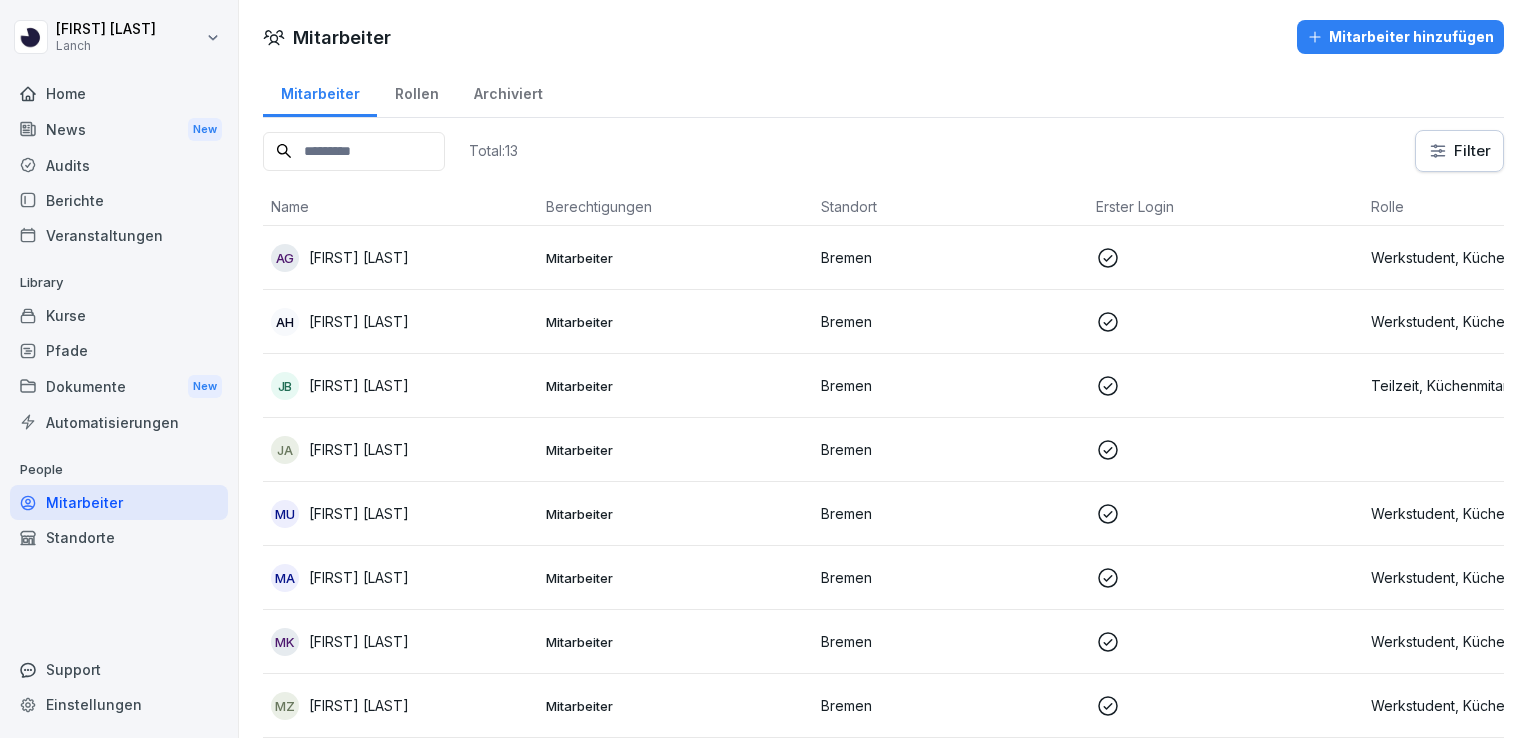 click on "Mitarbeiter" at bounding box center (675, 514) 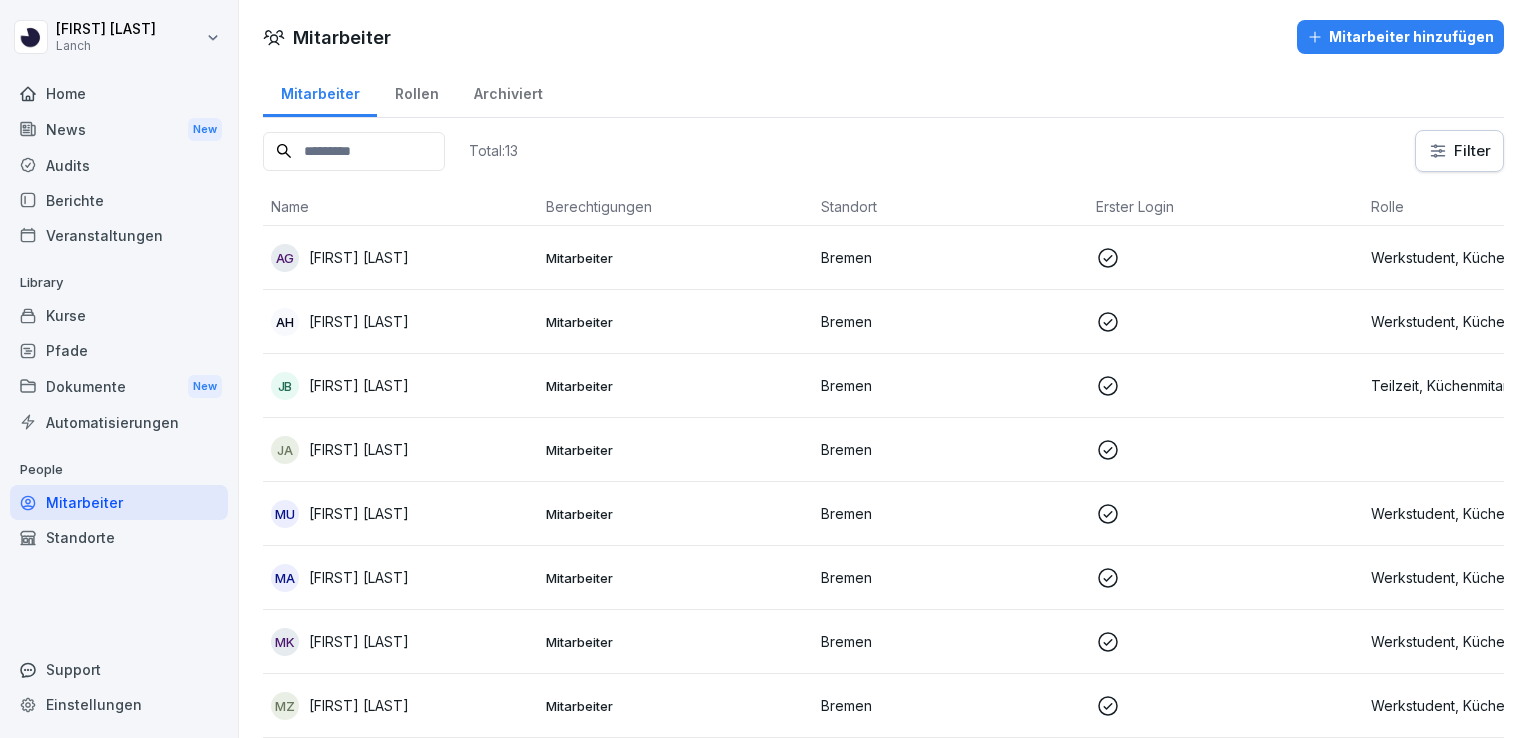 click at bounding box center (764, 369) 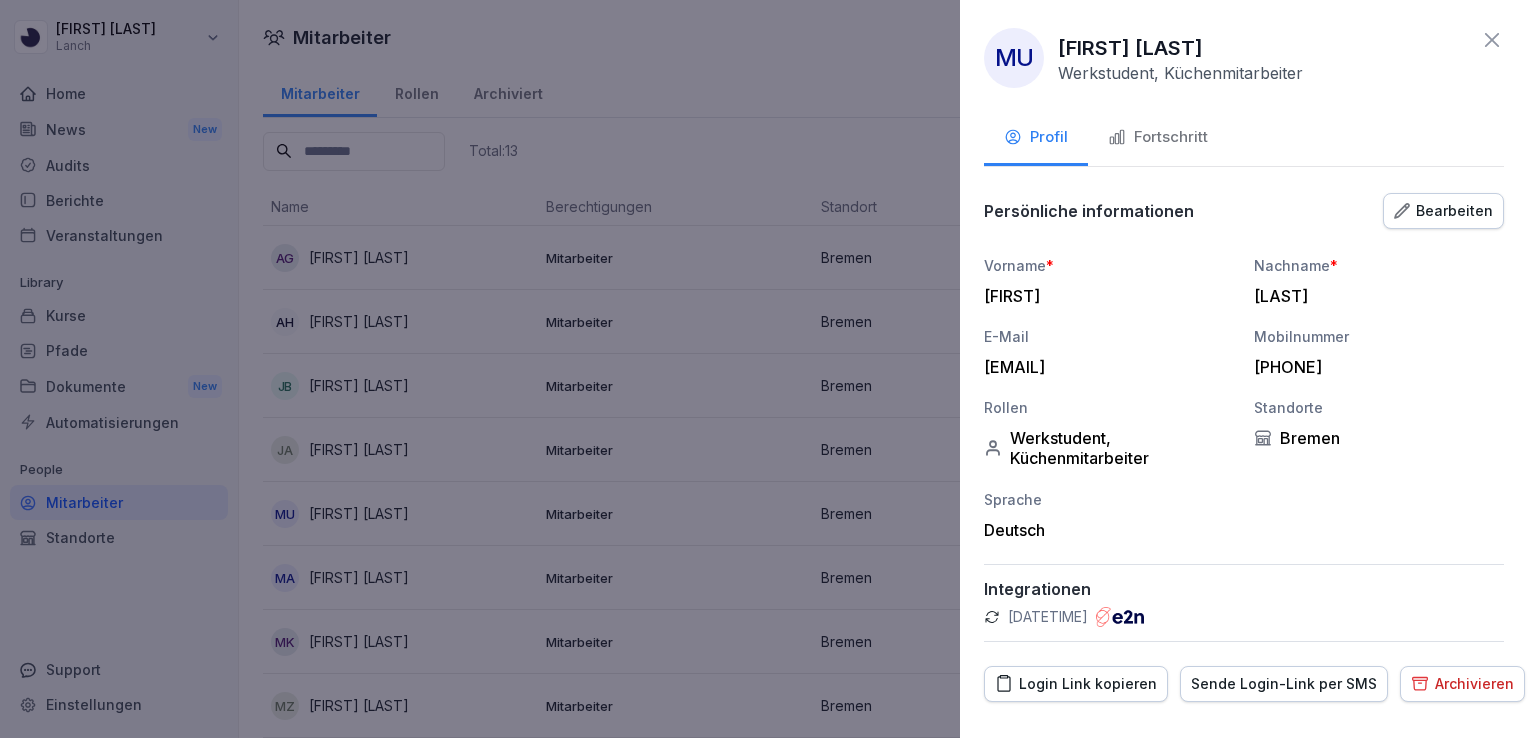click on "Fortschritt" at bounding box center [1158, 137] 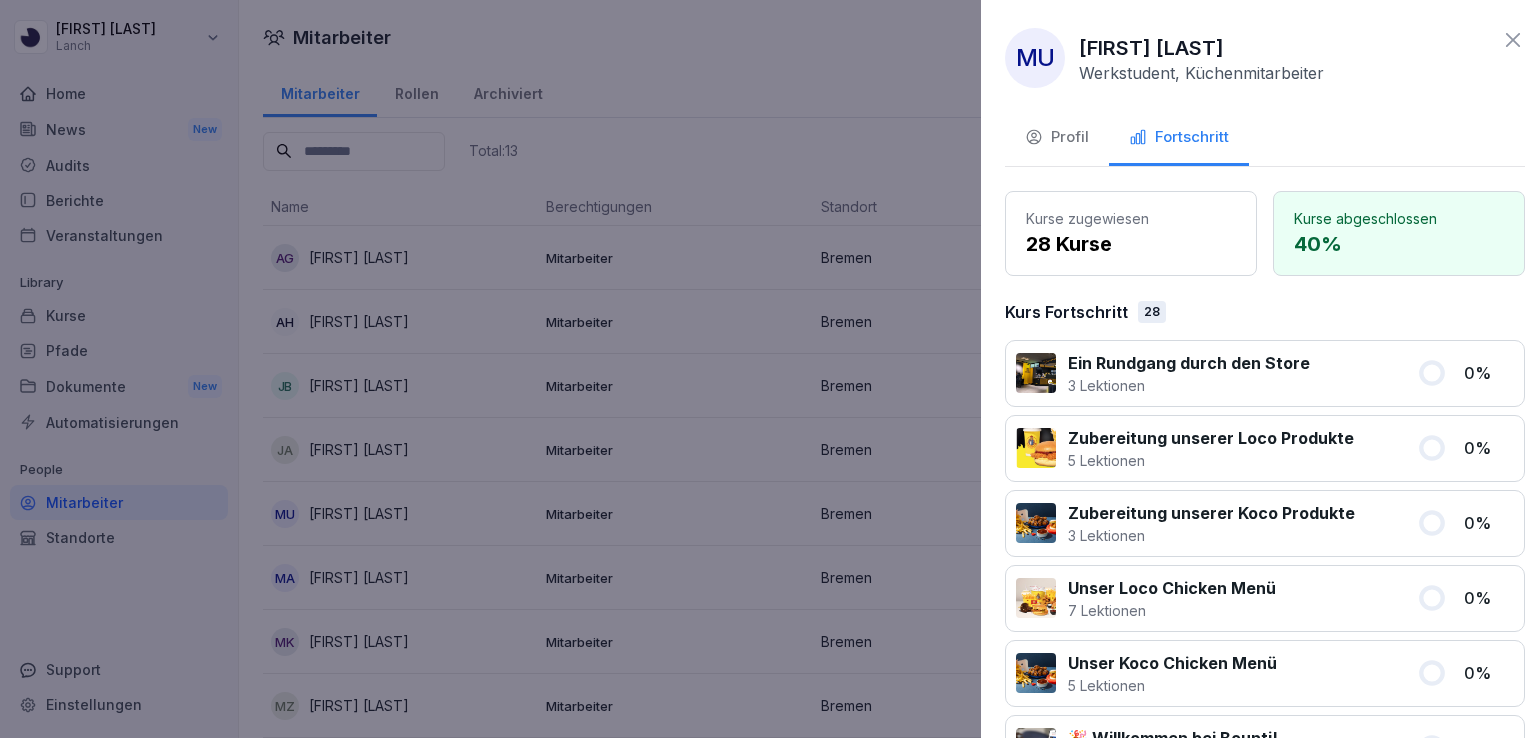 click at bounding box center (764, 369) 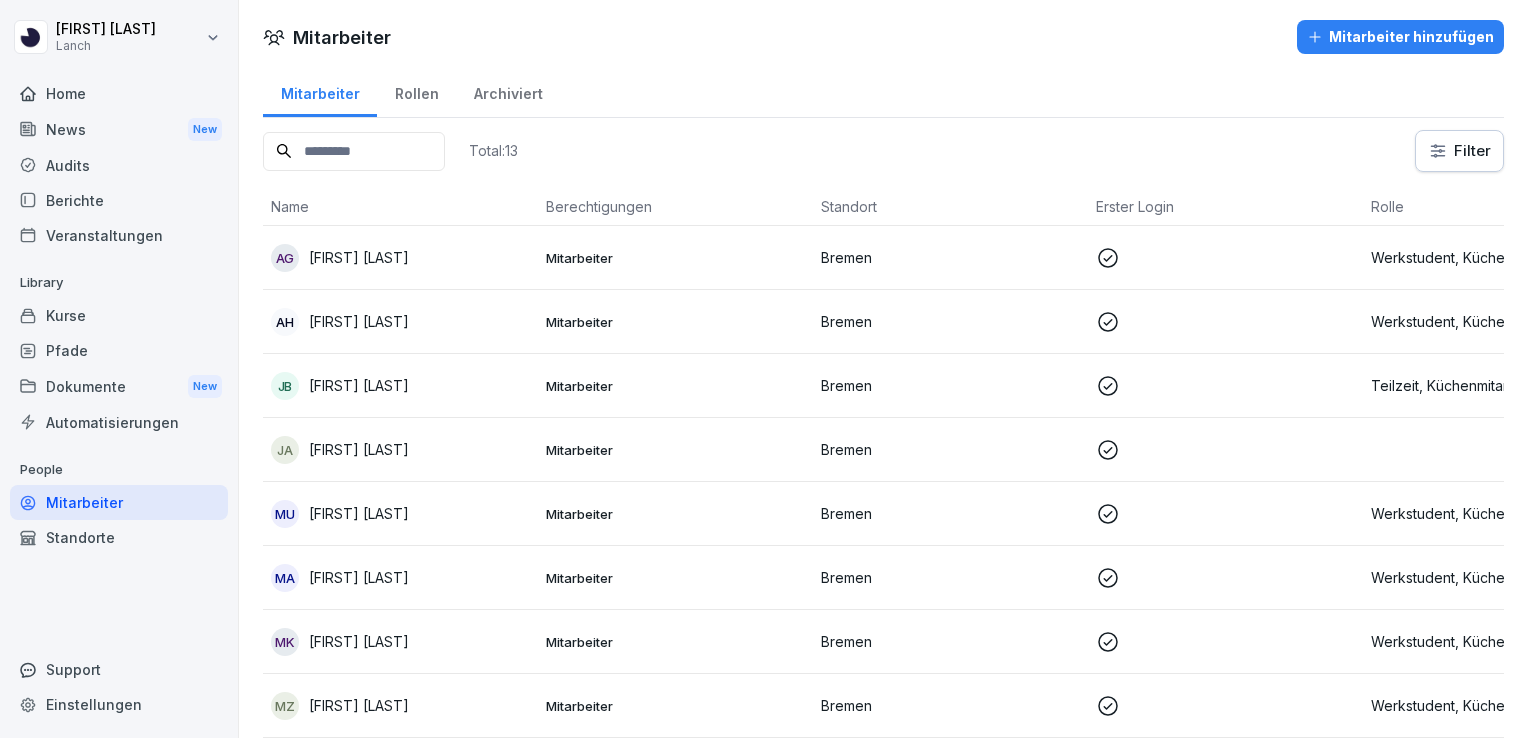 click on "Mitarbeiter" at bounding box center (675, 578) 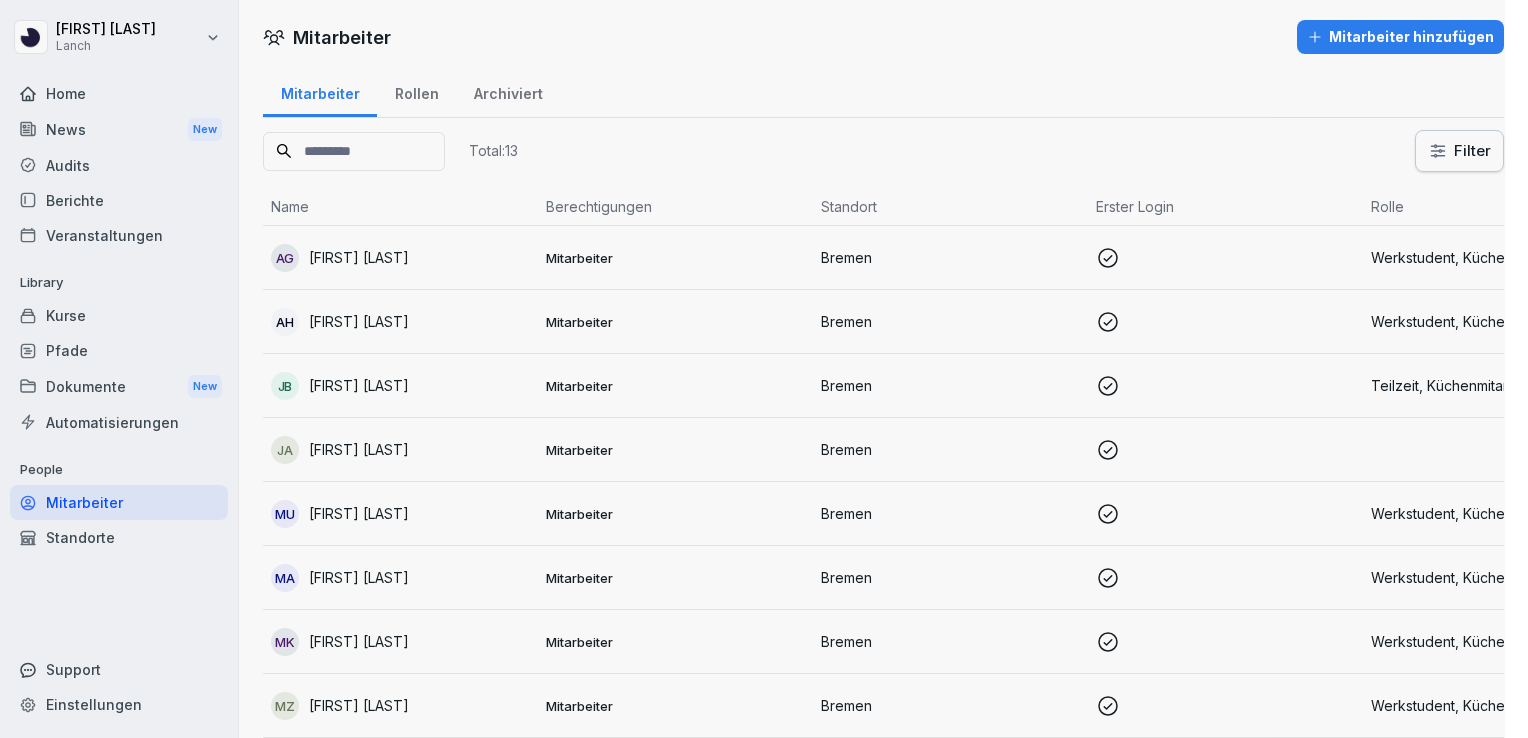 click at bounding box center [764, 369] 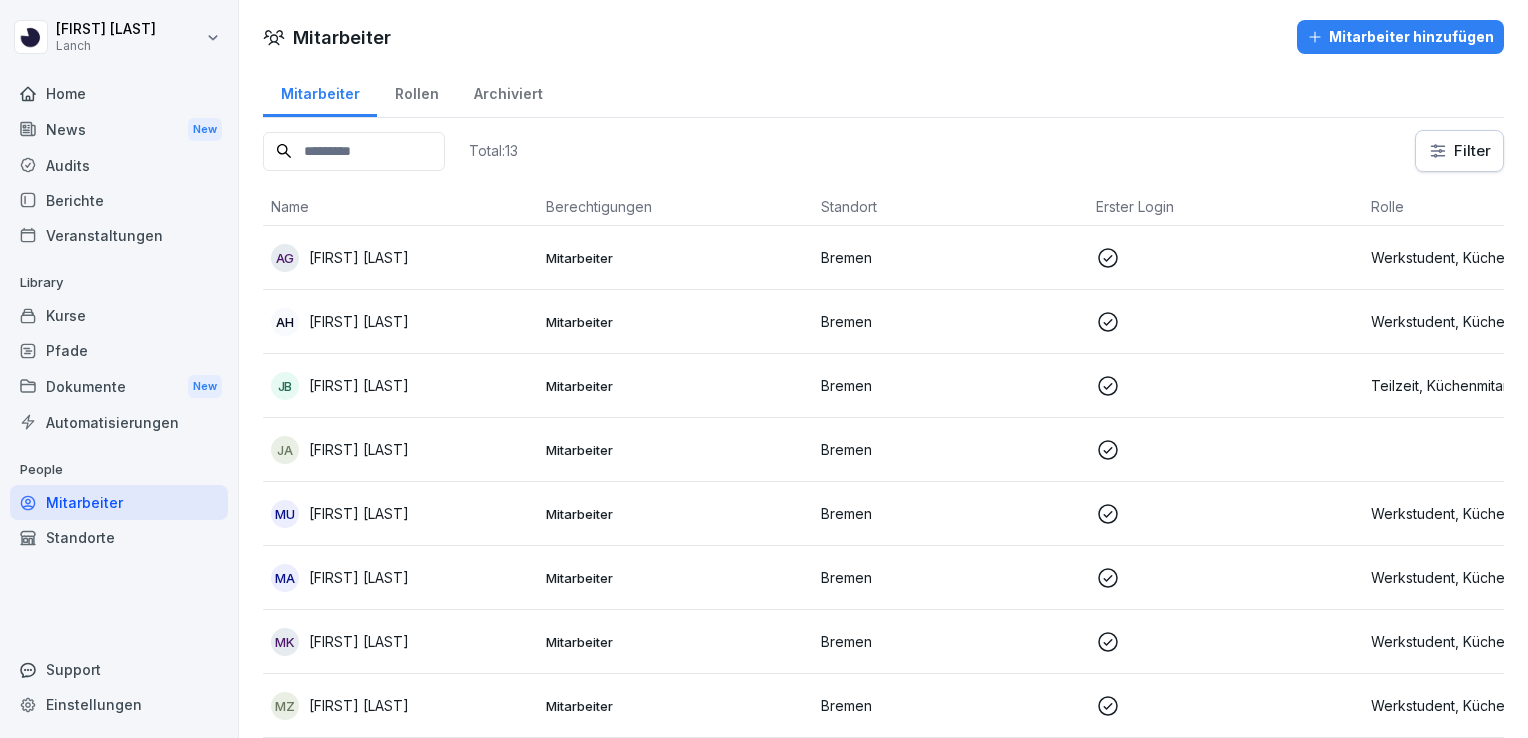 click on "Mitarbeiter" at bounding box center (675, 578) 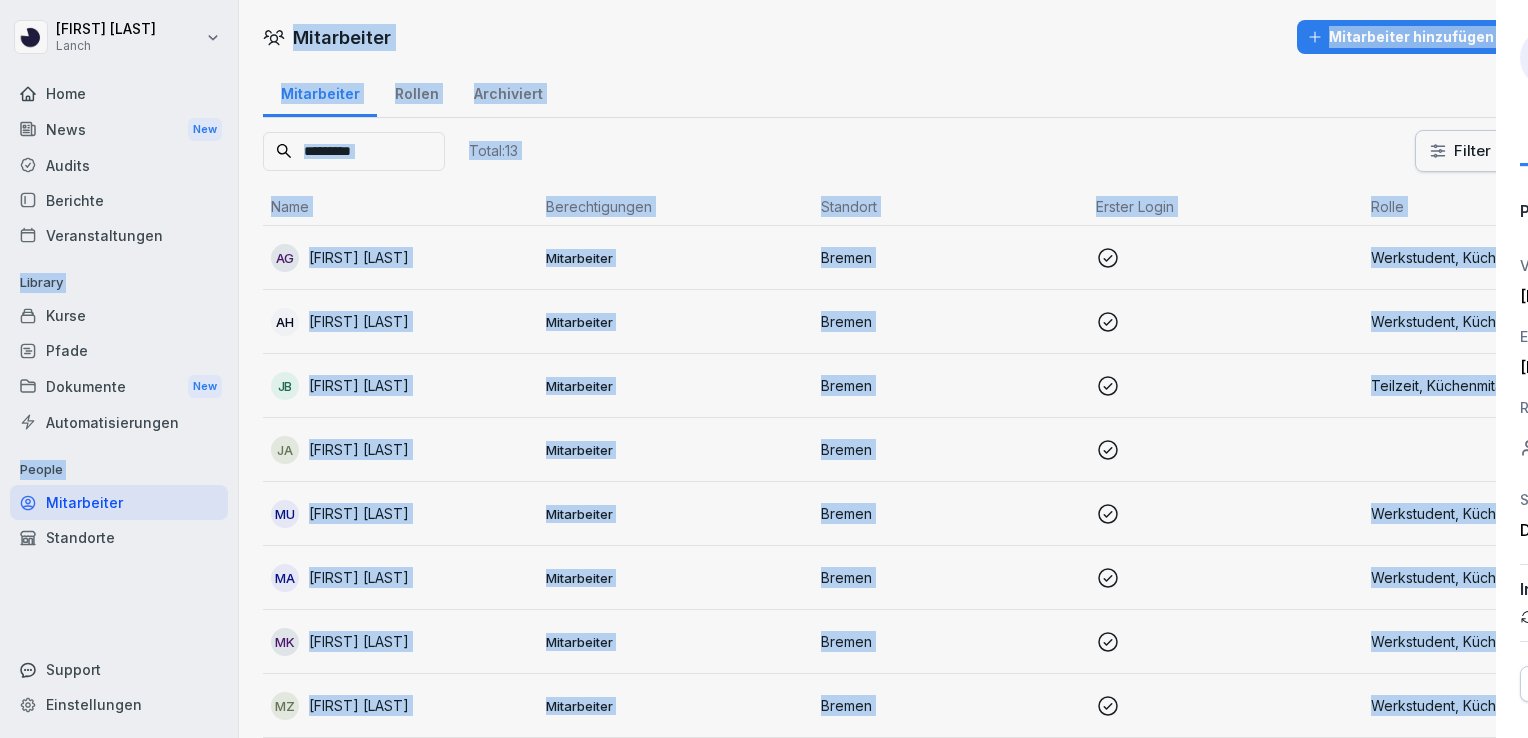 click at bounding box center (764, 369) 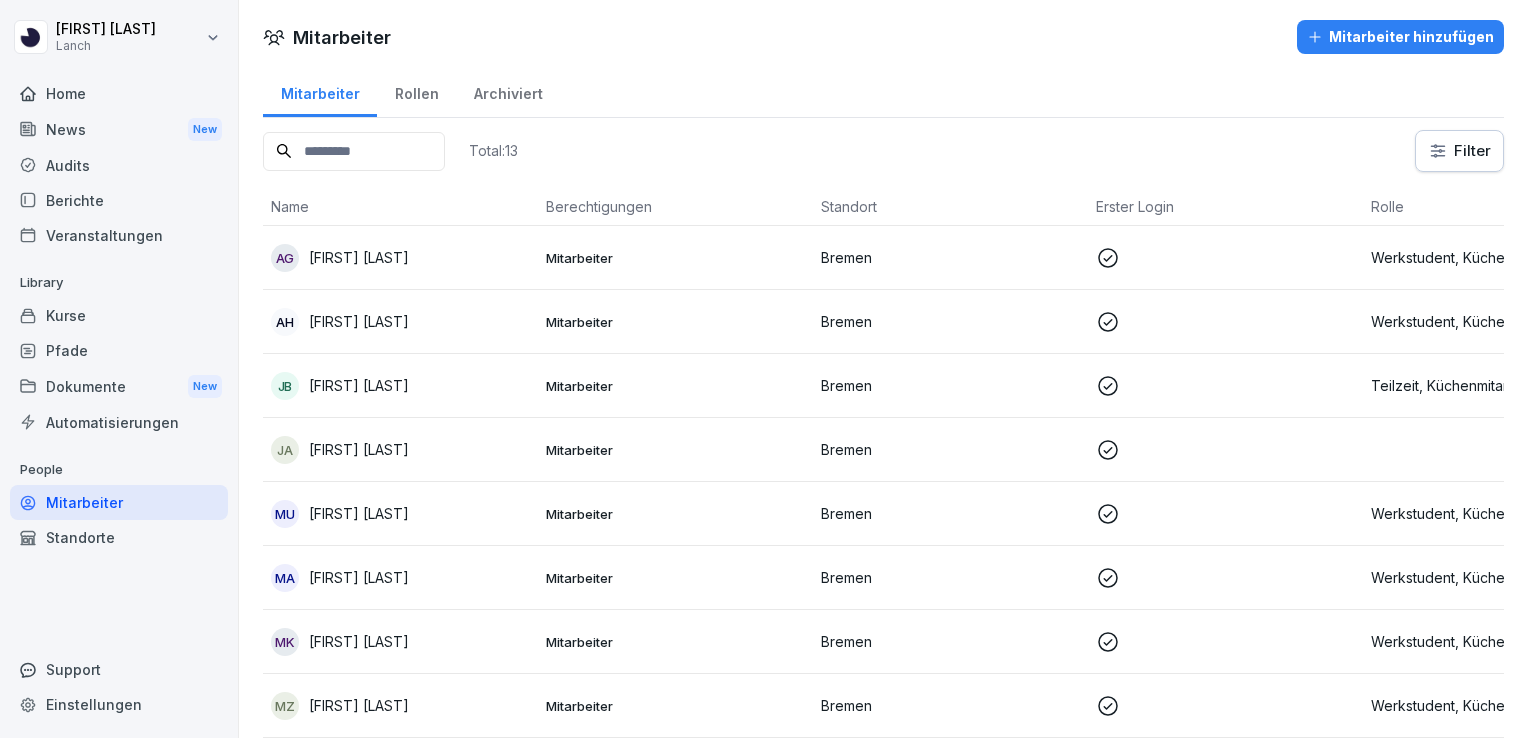 click on "Bremen" at bounding box center (950, 577) 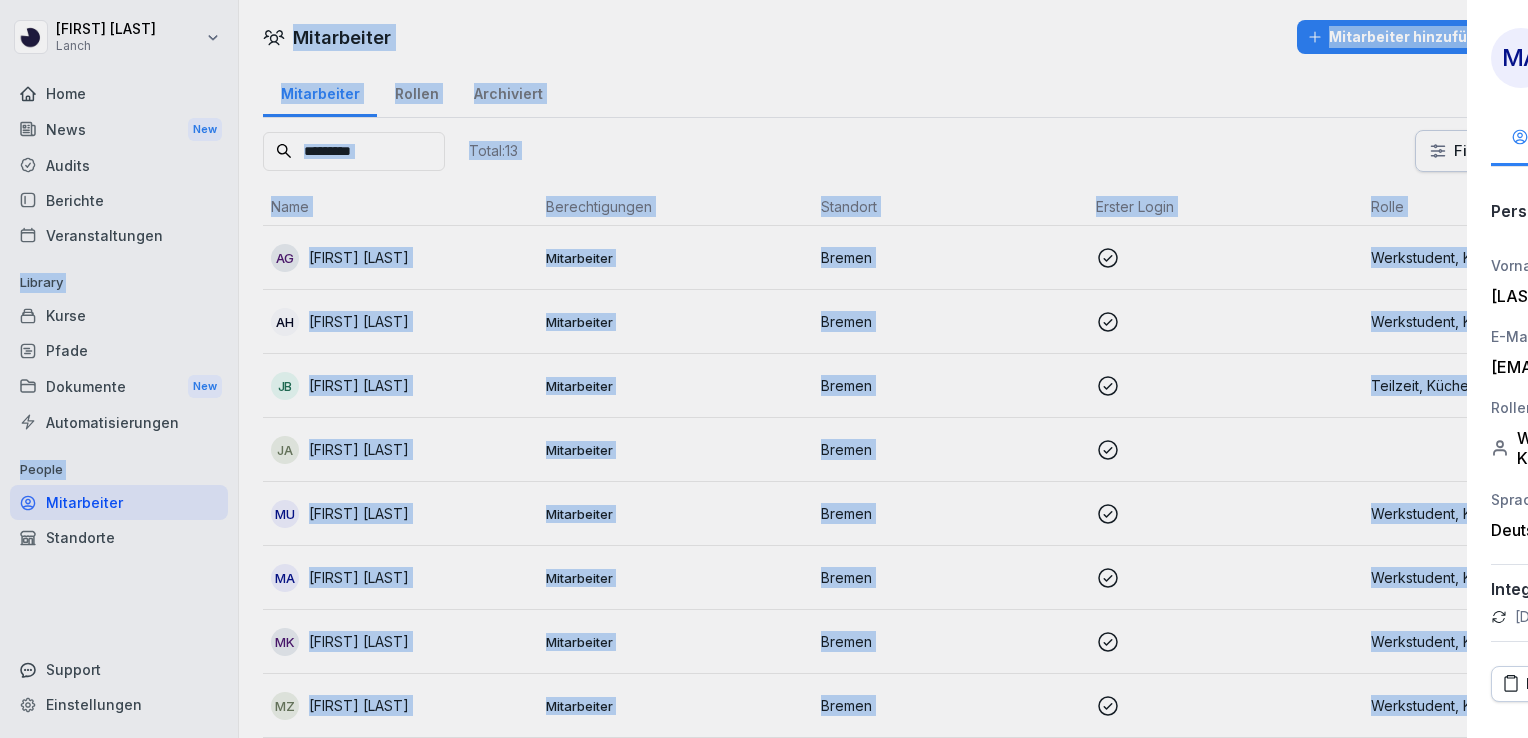 click at bounding box center [764, 369] 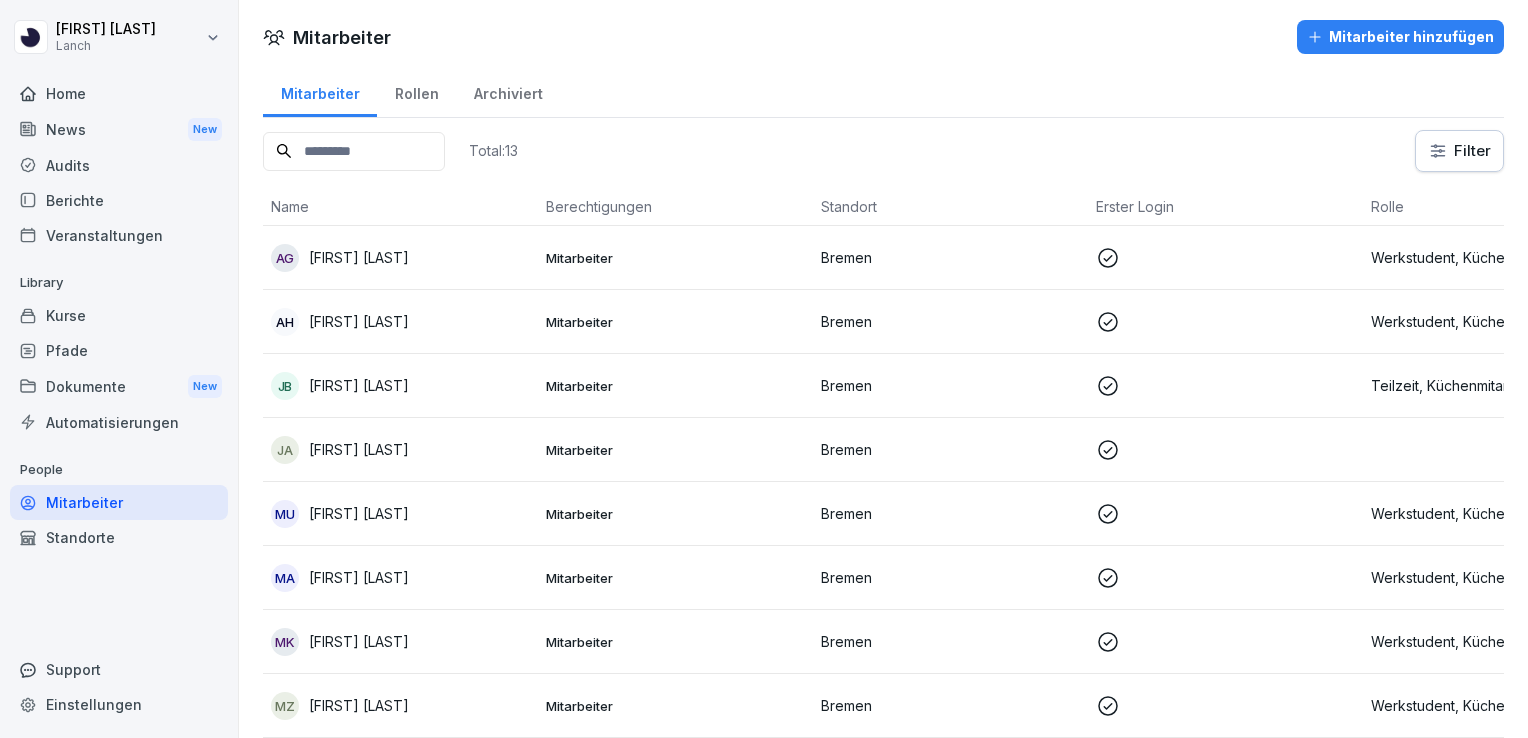 click on "Bremen" at bounding box center [950, 577] 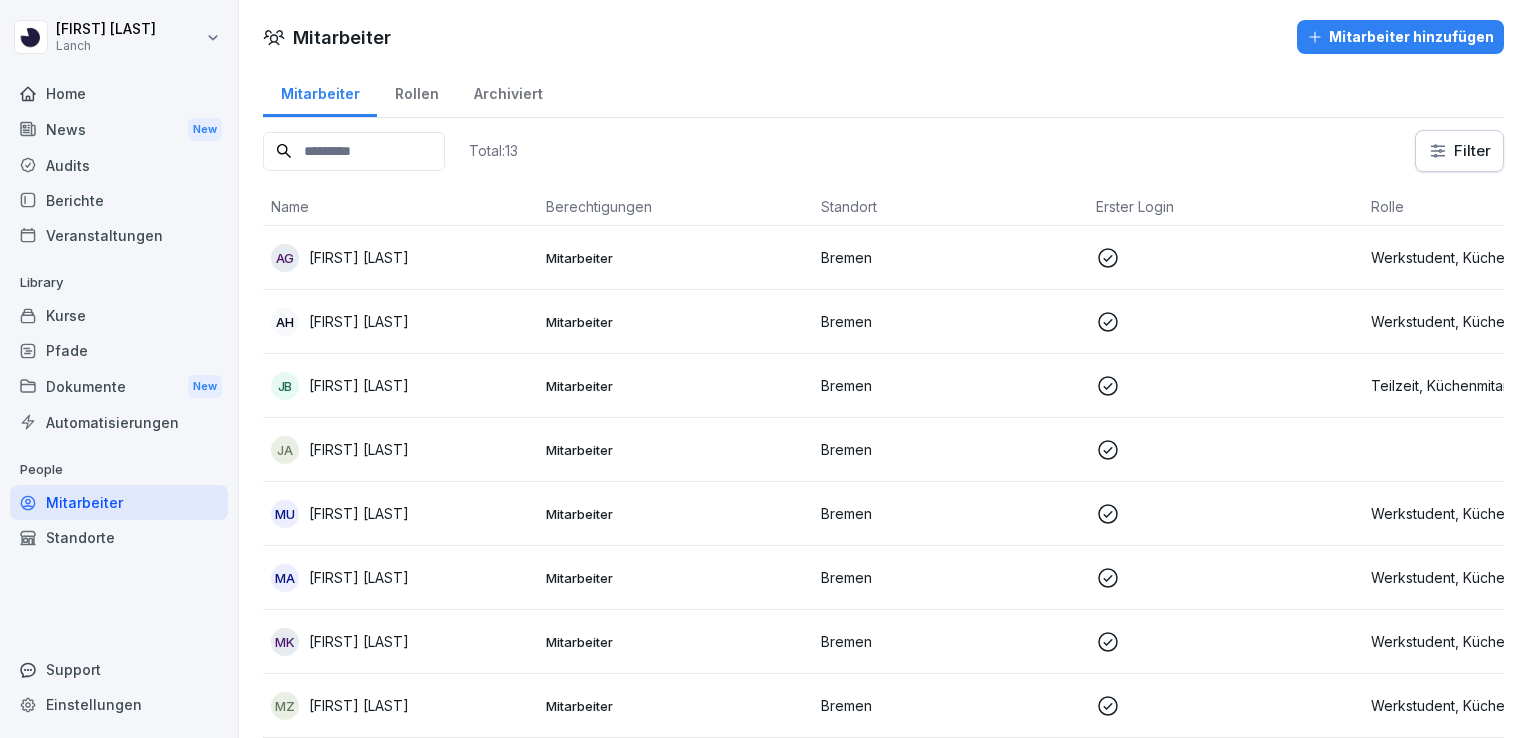 click on "Sabrina [LAST] Lanch Home News New Audits Berichte Veranstaltungen Library Kurse Pfade Dokumente New Automatisierungen People Mitarbeiter Standorte Support Einstellungen Mitarbeiter Mitarbeiter hinzufügen Mitarbeiter Rollen Archiviert Total:  13 Filter Name Berechtigungen Standort Erster Login Rolle AG Ayush Chandra Gupta Mitarbeiter Bremen Werkstudent, Küchenmitarbeiter AH Azfar Hussain Mitarbeiter Bremen Werkstudent, Küchenmitarbeiter JB Jaime Borgelt Mitarbeiter Bremen Teilzeit, Küchenmitarbeiter JA Julia Mohdi Alaoui Mitarbeiter Bremen MU Mehmet Uz Mitarbeiter Bremen Werkstudent, Küchenmitarbeiter MA Mehreen Ali Mitarbeiter Bremen Werkstudent, Küchenmitarbeiter MK Muhammad Burhan Khan Mitarbeiter Bremen Werkstudent, Küchenmitarbeiter MZ Muhammad Zeeshan Mitarbeiter Bremen Werkstudent, Küchenmitarbeiter Muhammad Zubairullah Mitarbeiter Bremen Management, Vollzeit SW Sabrina Wagenleiter Administrator Bremen   Bremen Bestand, Betriebsleiter SN Syed Aniq Raza Naqvi Mitarbeiter Bremen SS Bremen" at bounding box center (764, 369) 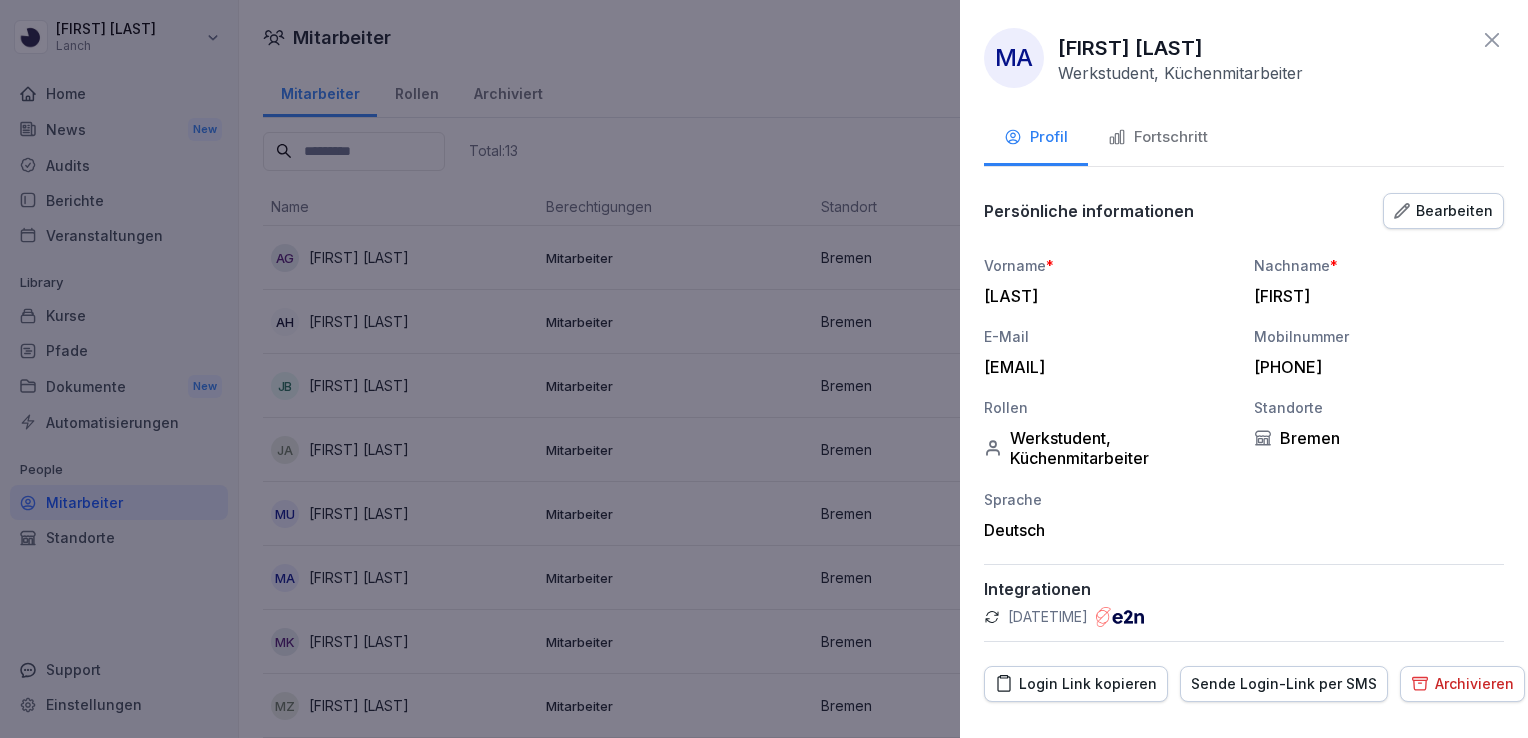 click on "Fortschritt" at bounding box center (1158, 137) 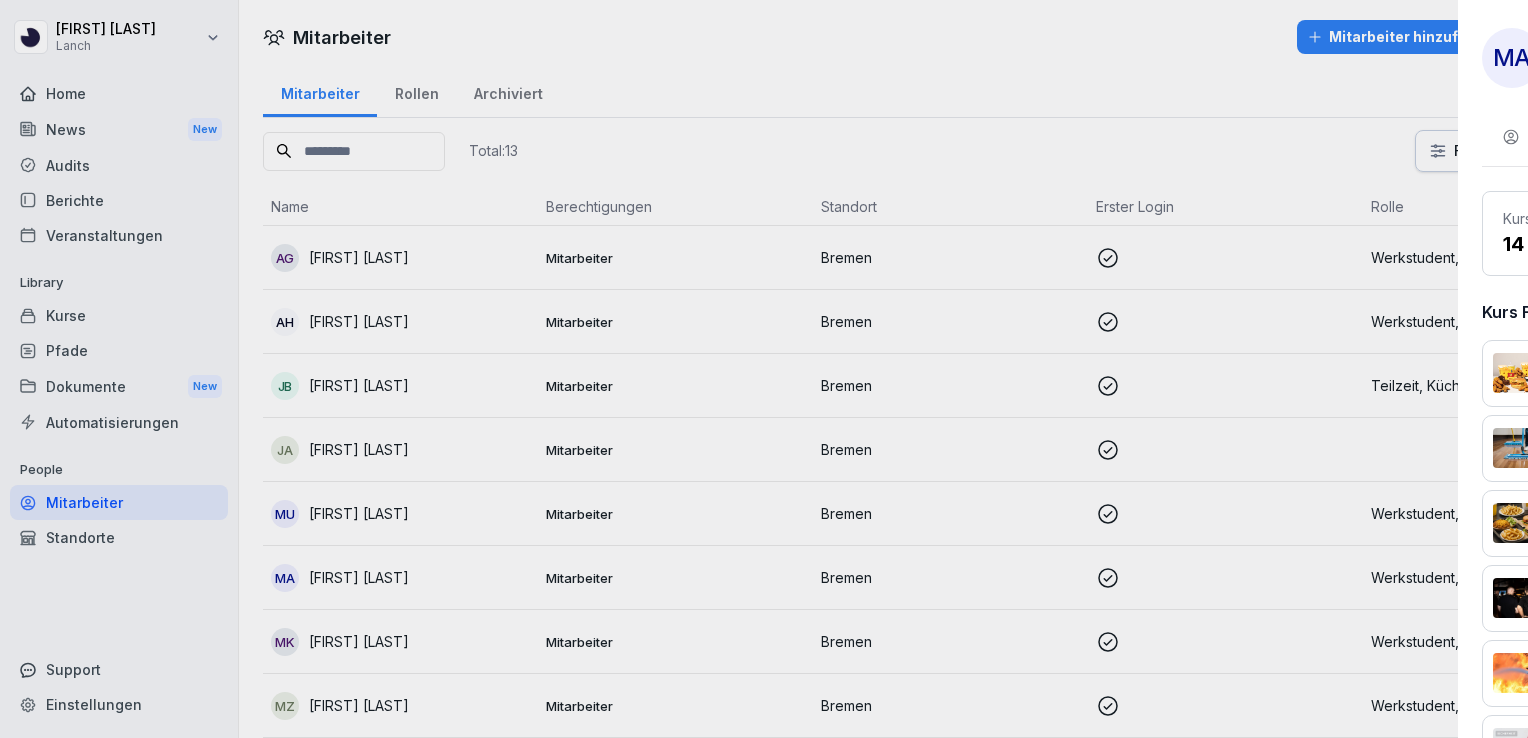 click at bounding box center (764, 369) 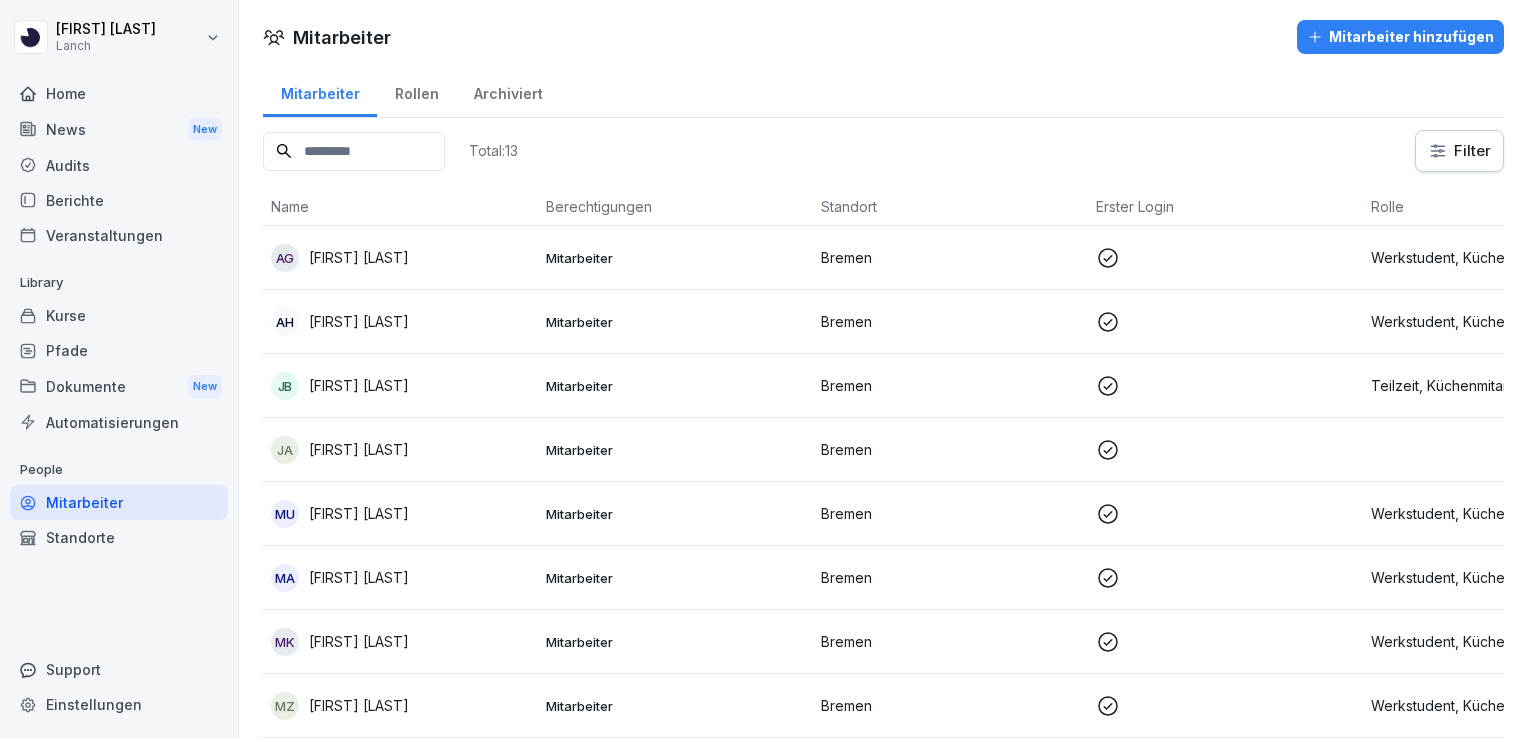 click on "[FIRST] [LAST]" at bounding box center (359, 641) 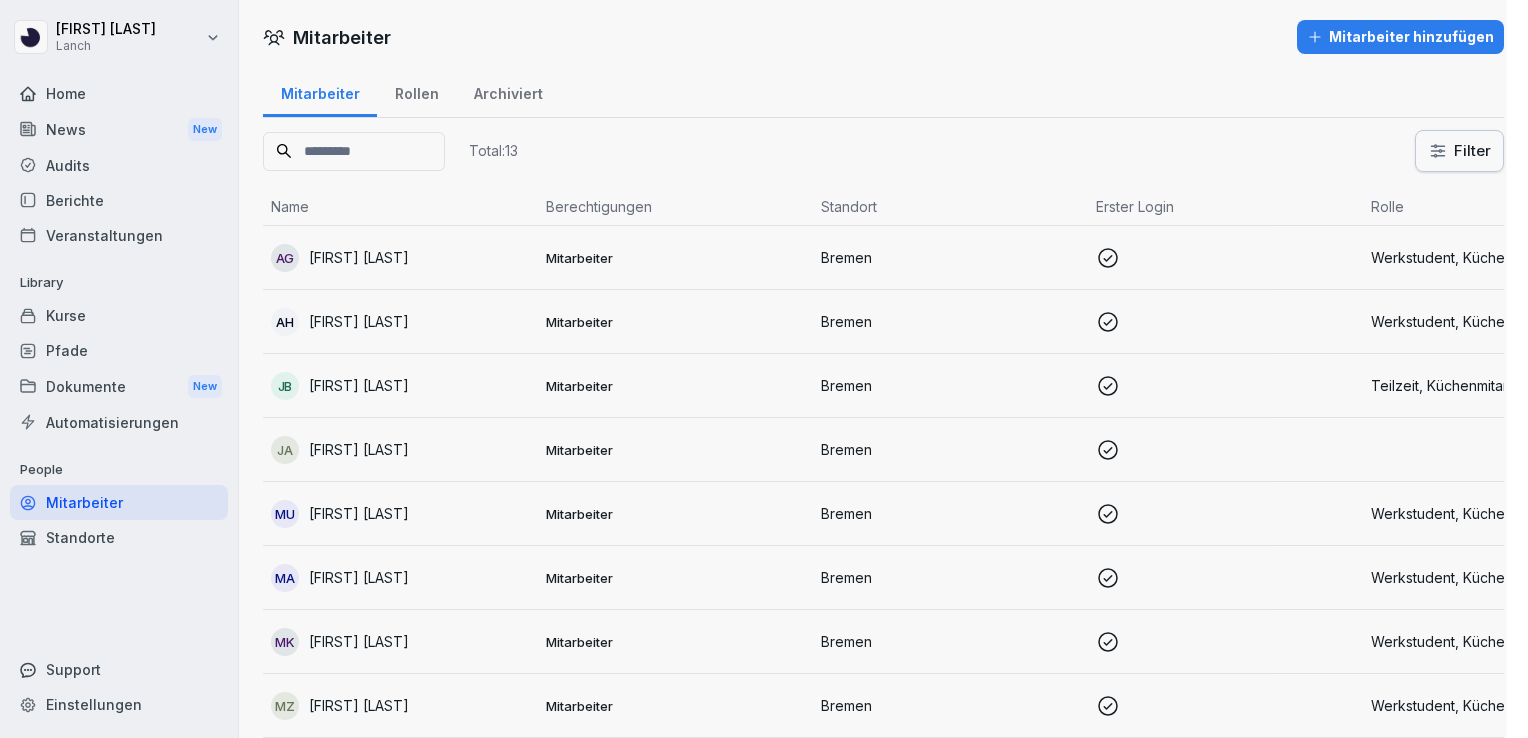 click at bounding box center [764, 369] 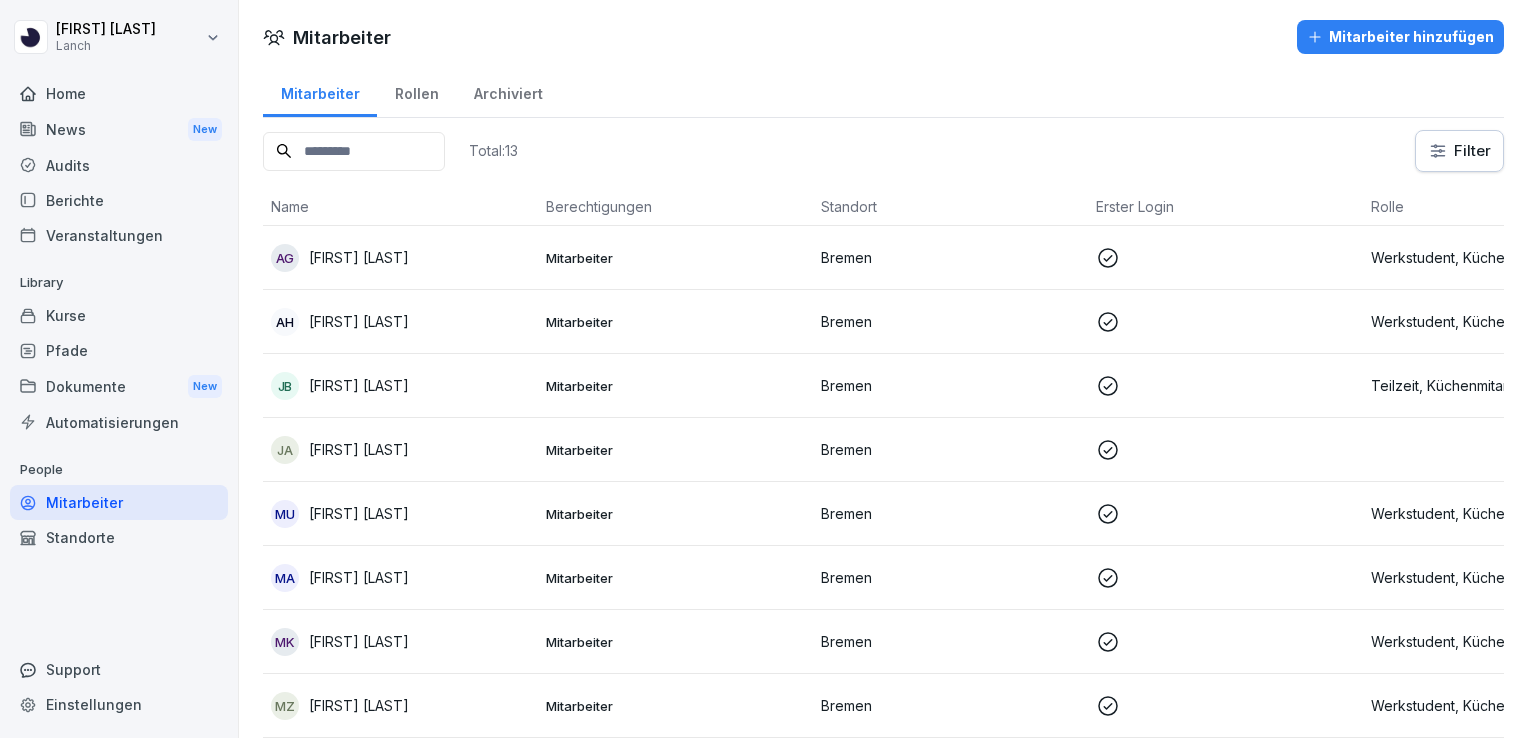 click on "Mitarbeiter" at bounding box center (675, 642) 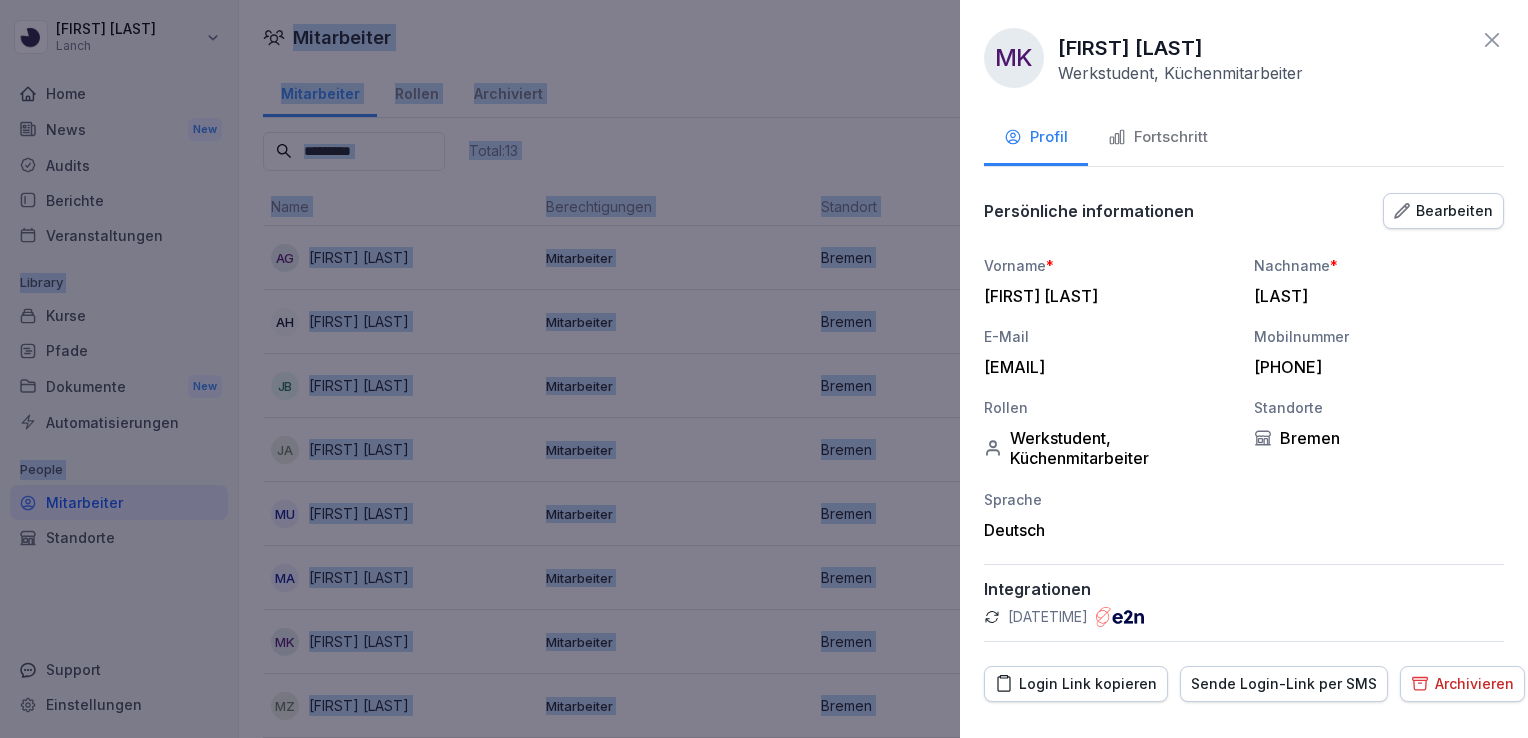 click on "Fortschritt" at bounding box center (1158, 137) 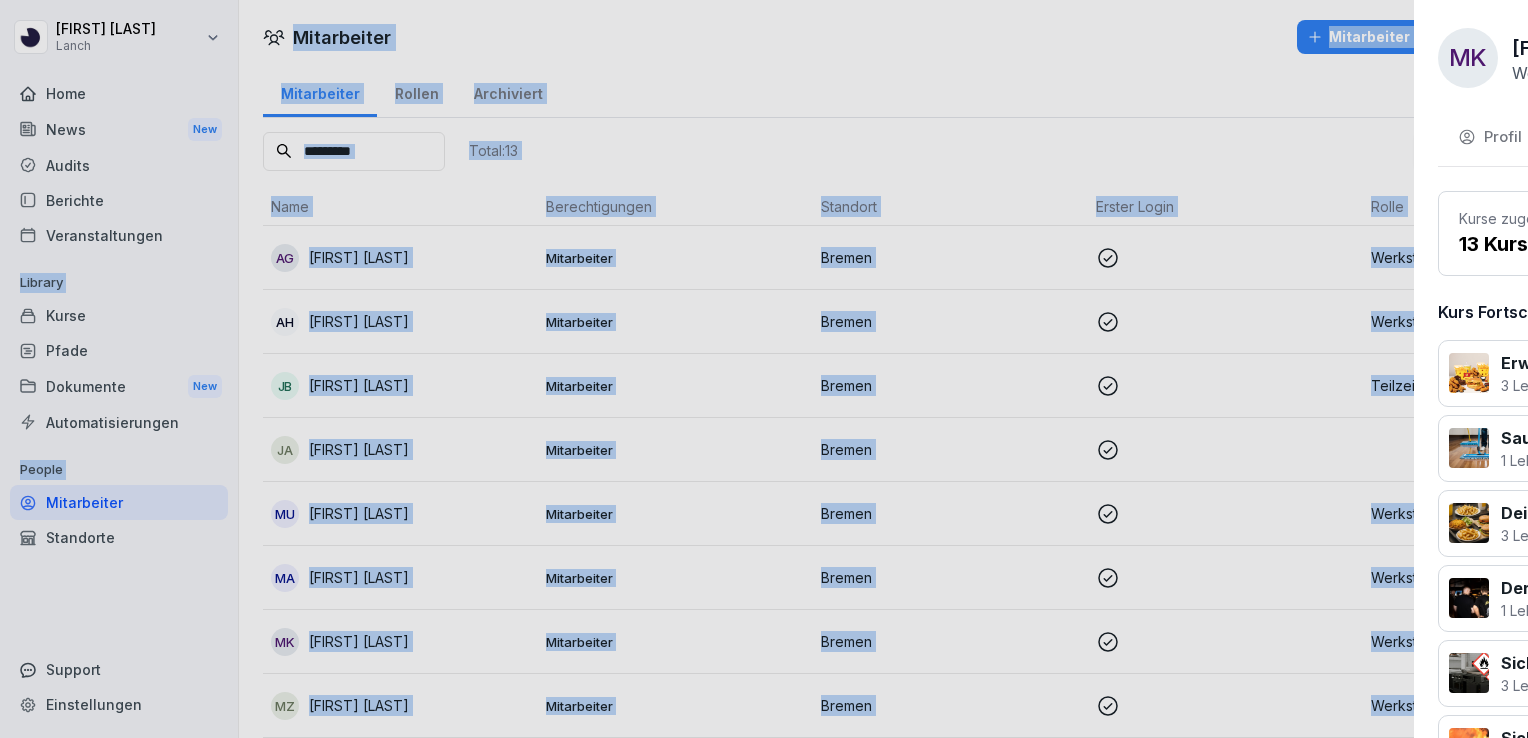 click at bounding box center (764, 369) 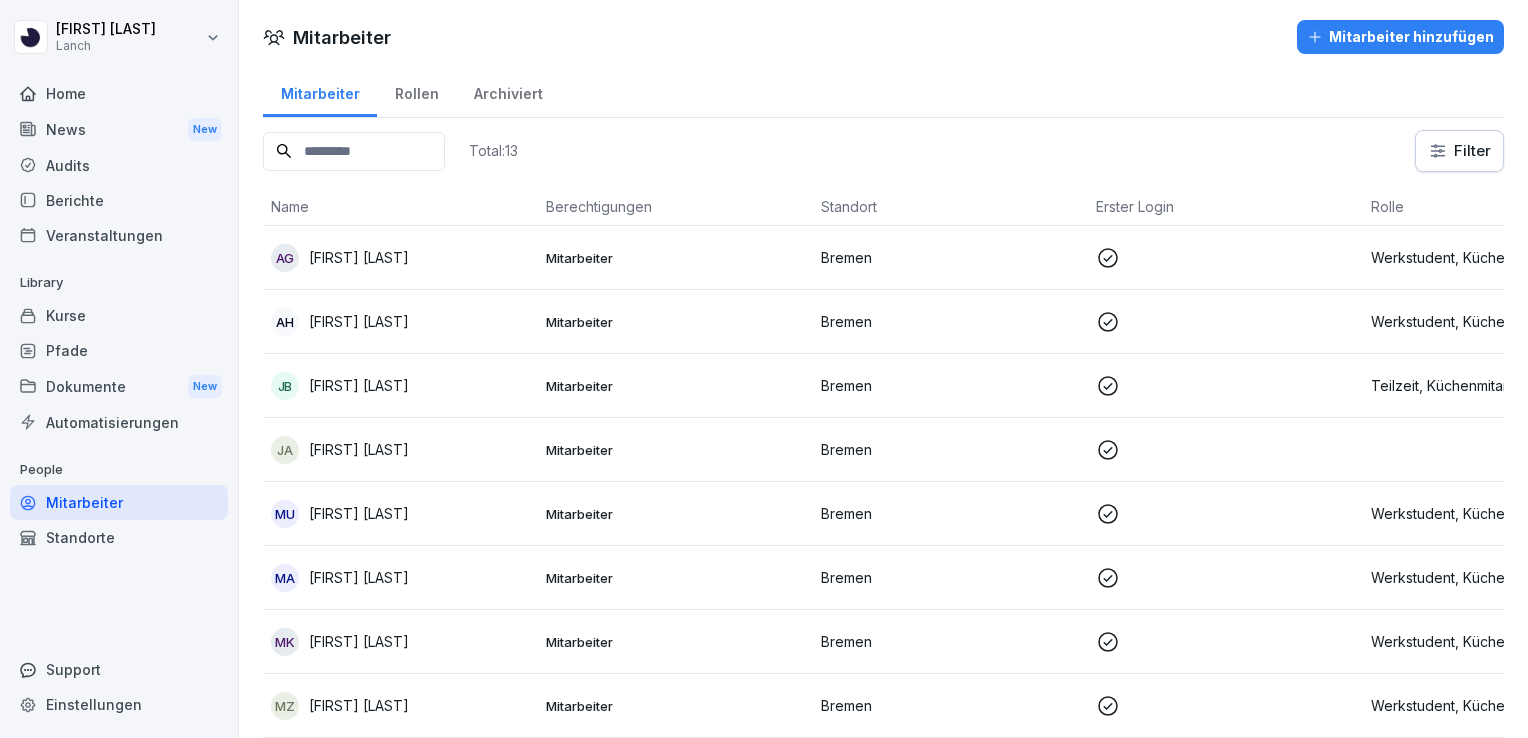 click on "[FIRST] [LAST]" at bounding box center (400, 706) 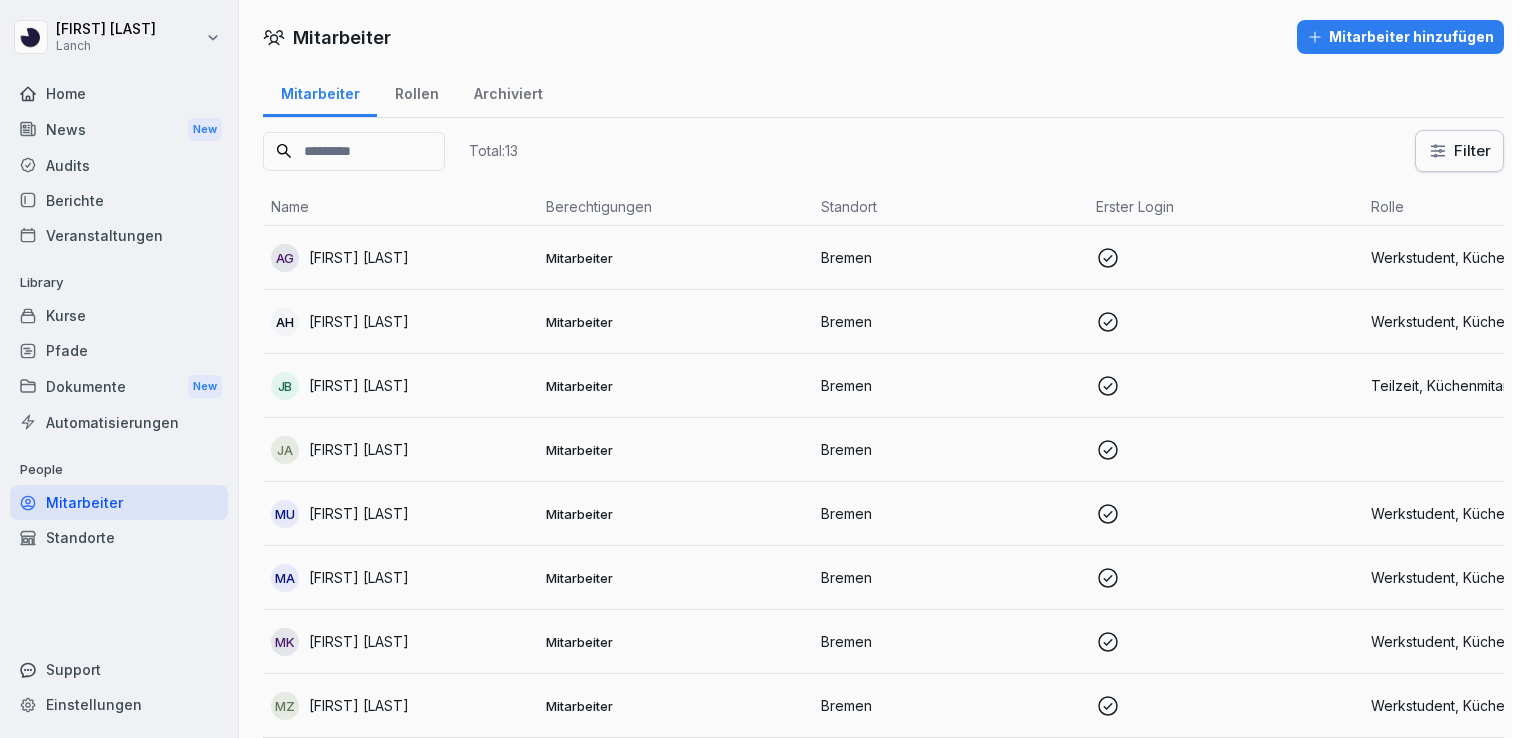 click at bounding box center (764, 369) 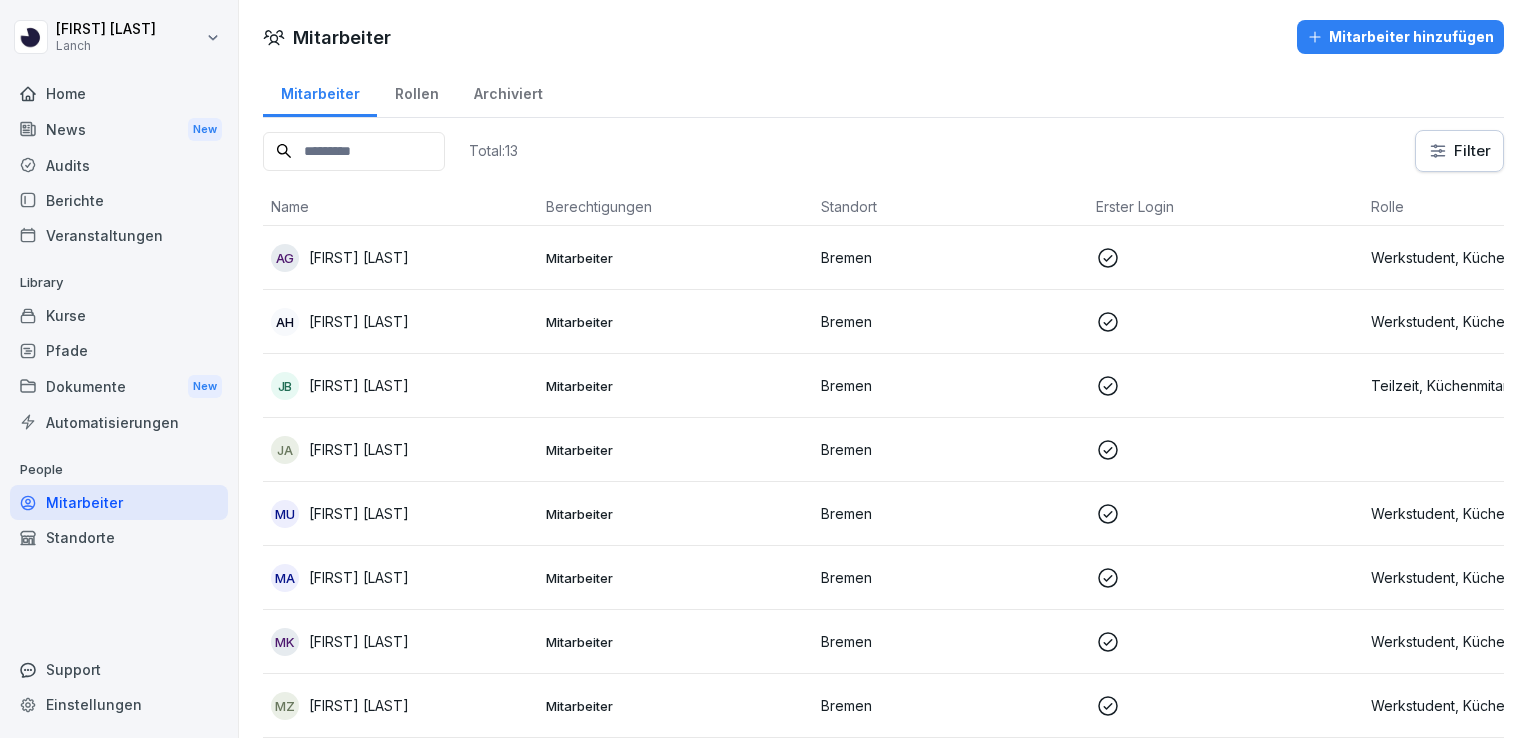 click on "[FIRST] [LAST]" at bounding box center [400, 706] 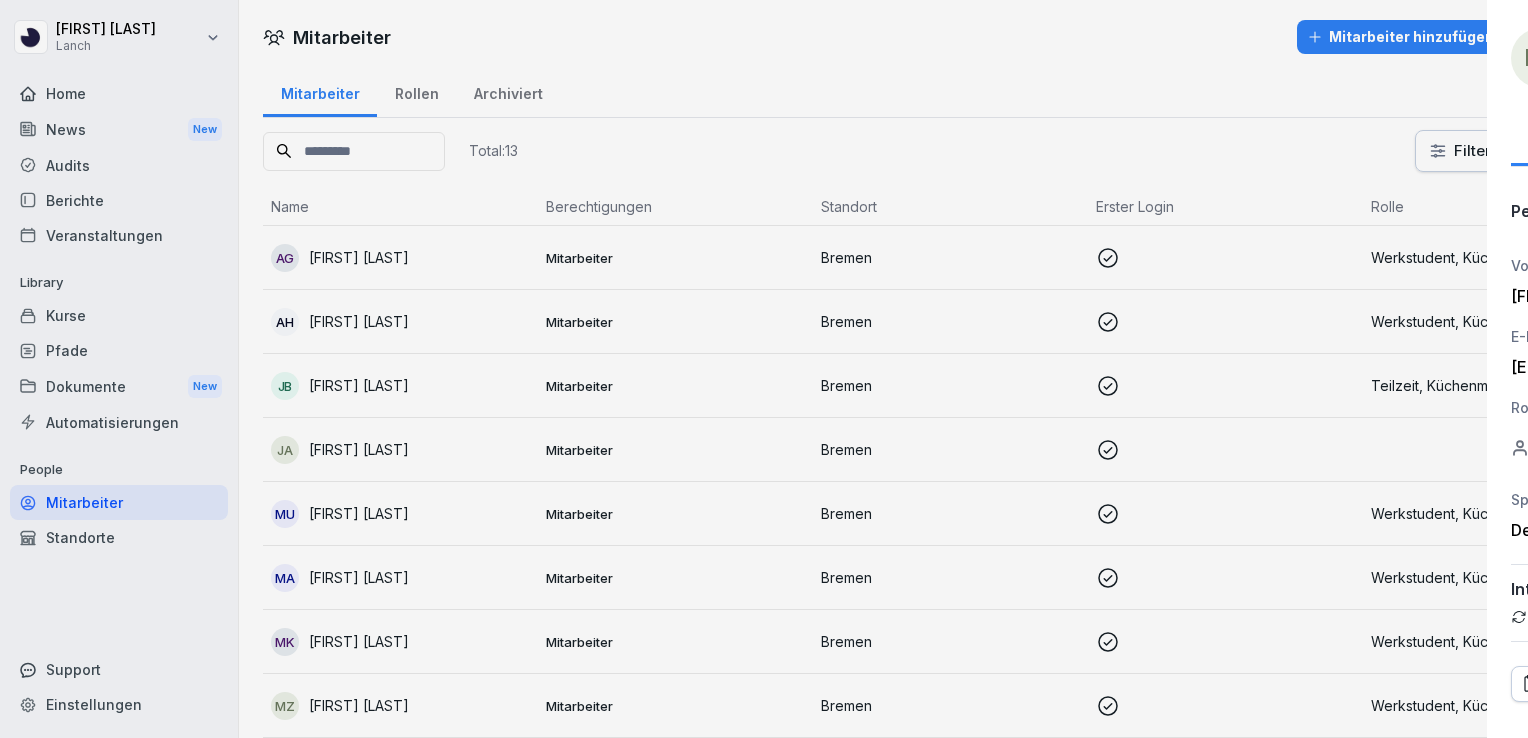 click at bounding box center (764, 369) 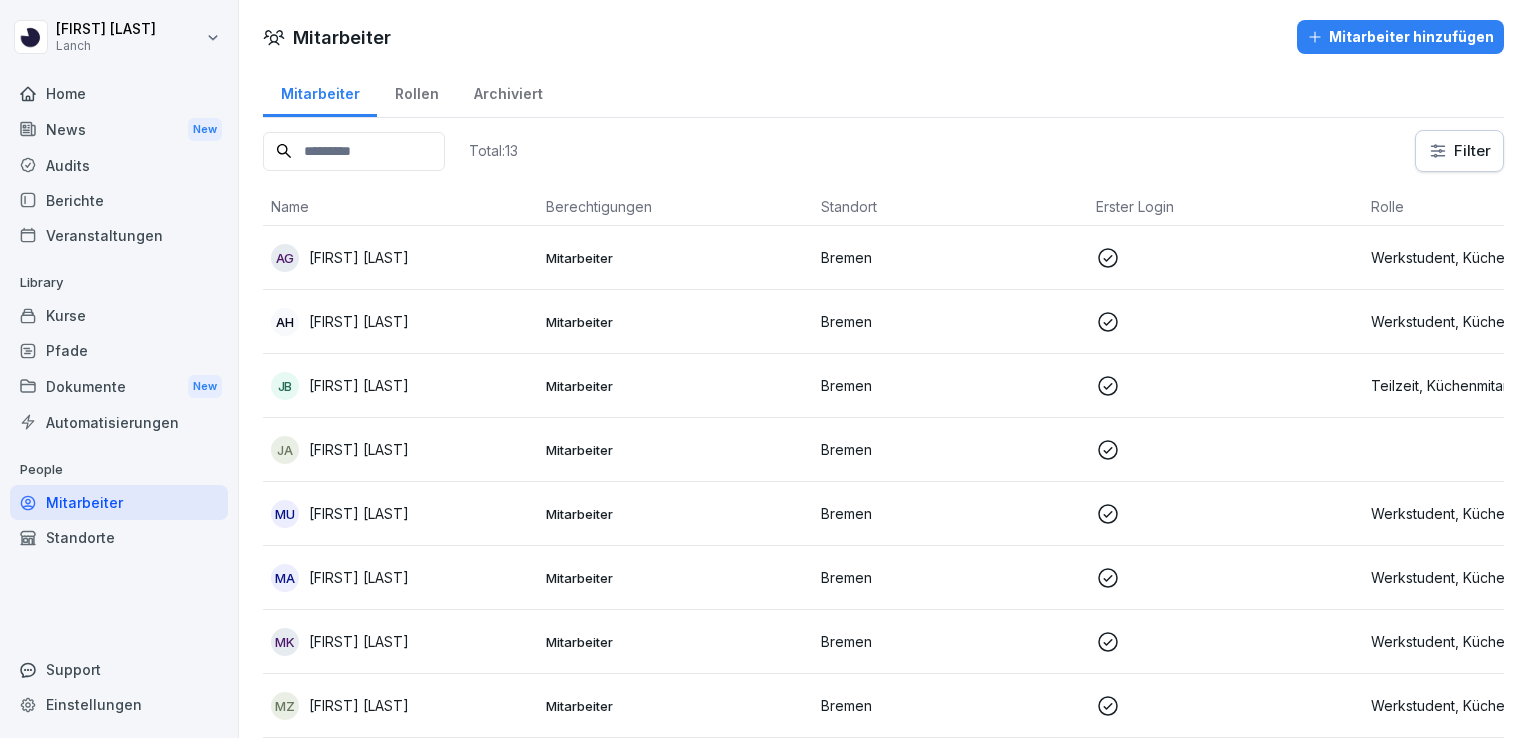 click on "[FIRST] [LAST]" at bounding box center [400, 706] 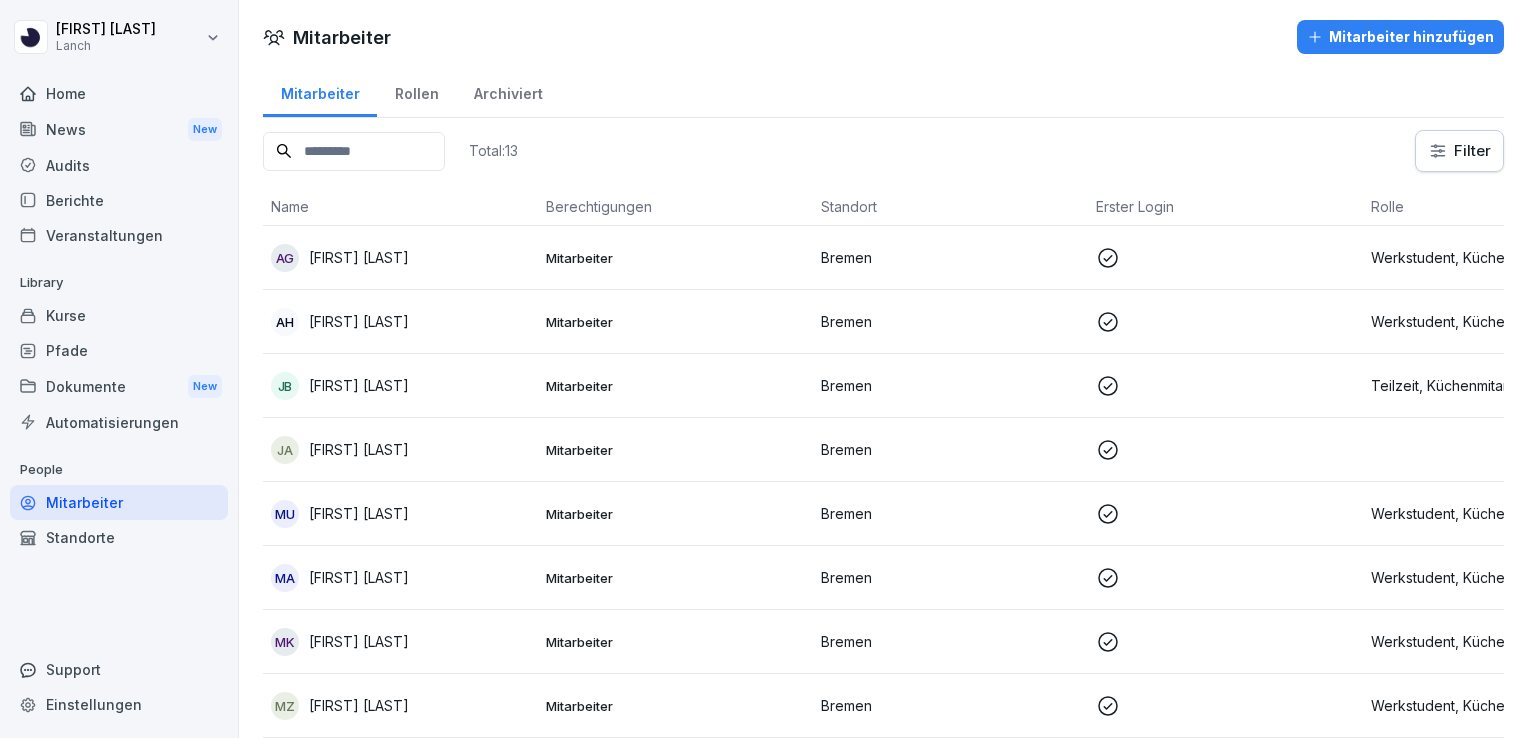 click at bounding box center [764, 369] 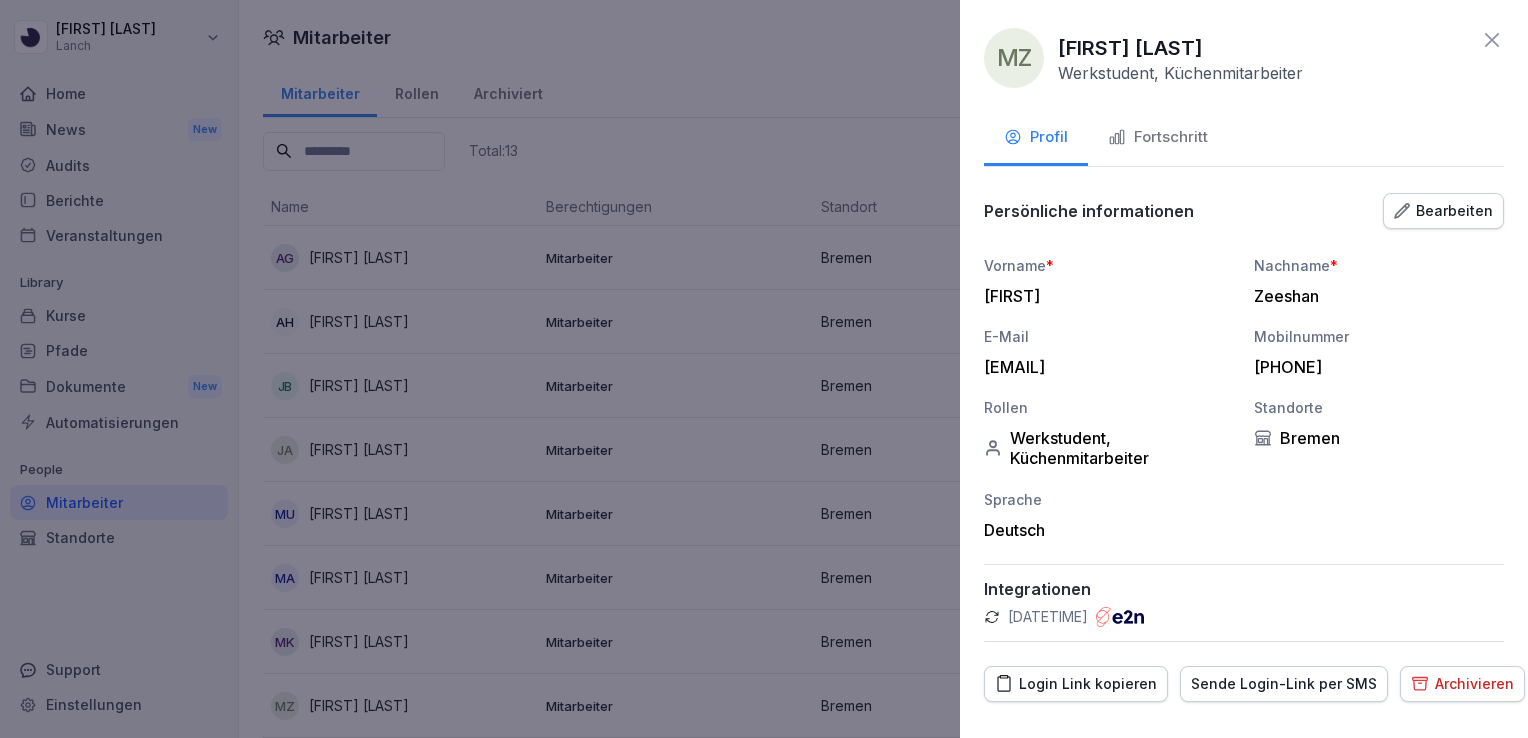 click on "Fortschritt" at bounding box center (1158, 137) 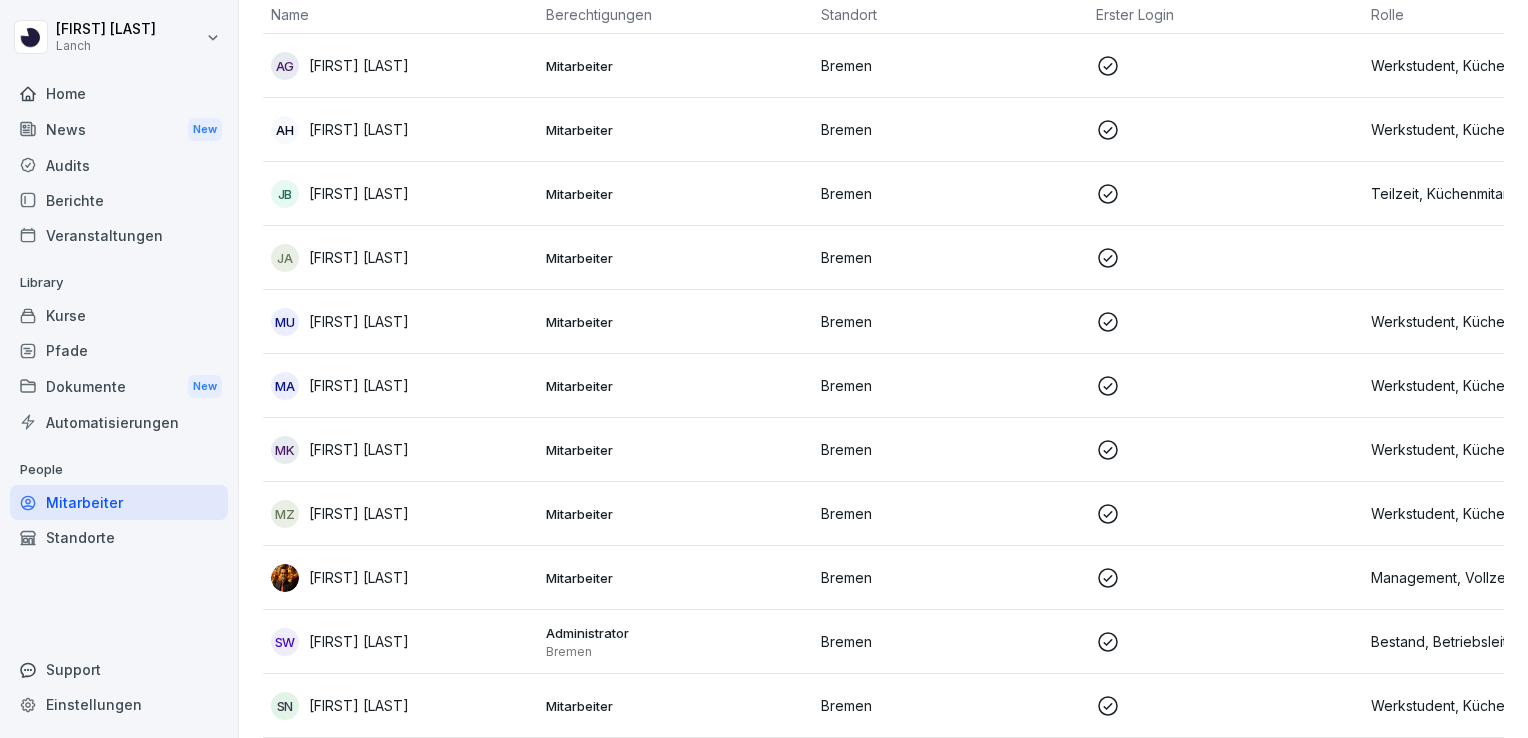 scroll, scrollTop: 192, scrollLeft: 0, axis: vertical 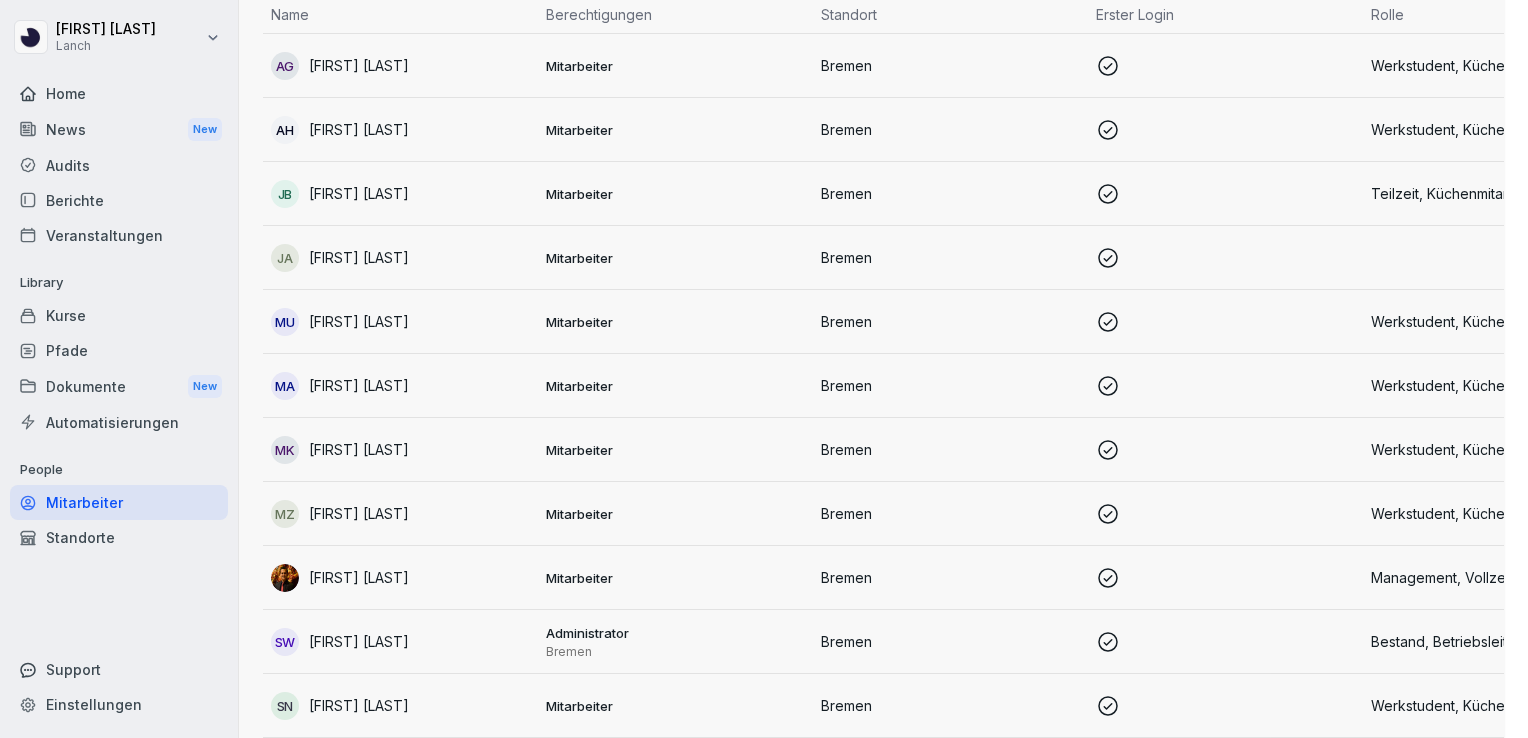 click at bounding box center (764, 369) 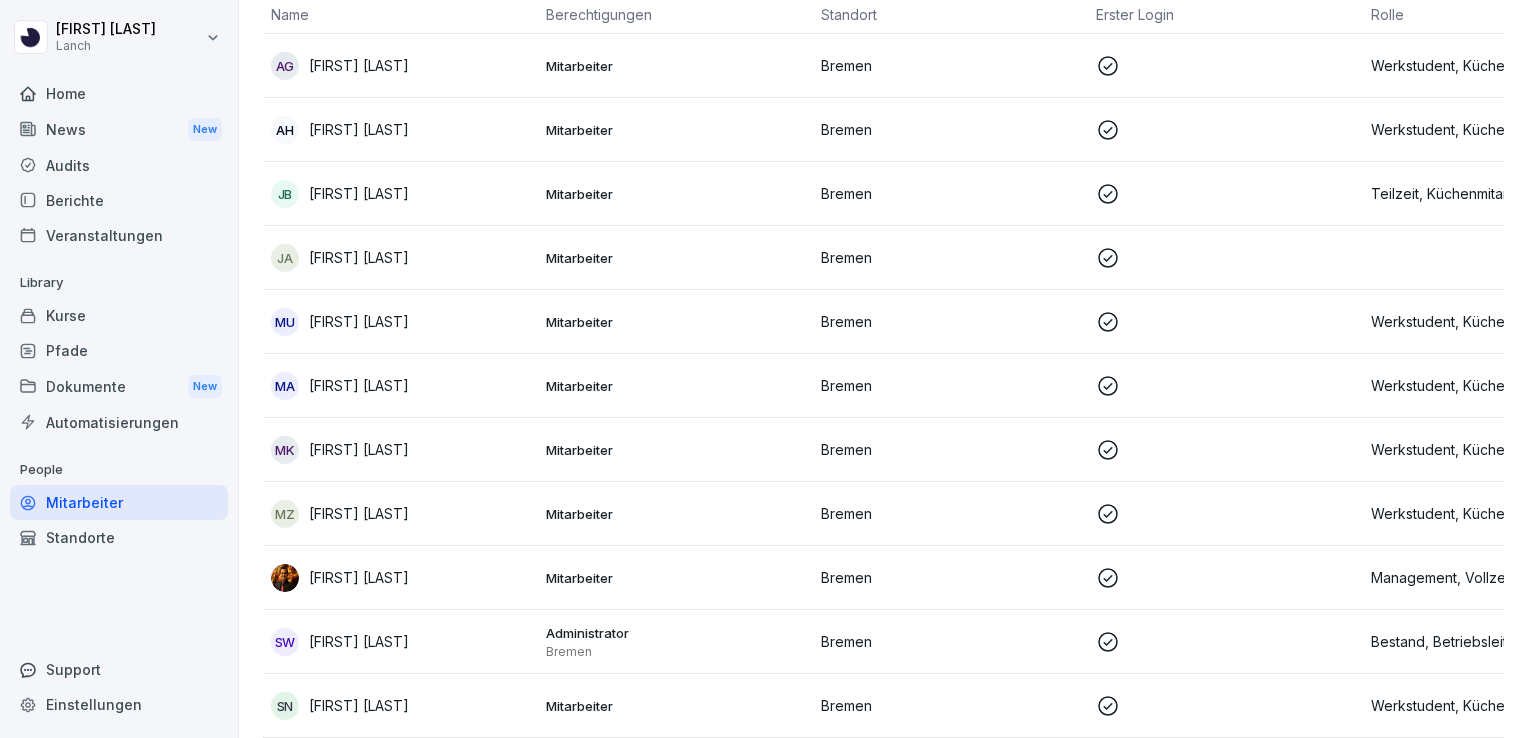 click on "[FIRST] [LAST]" at bounding box center (400, 578) 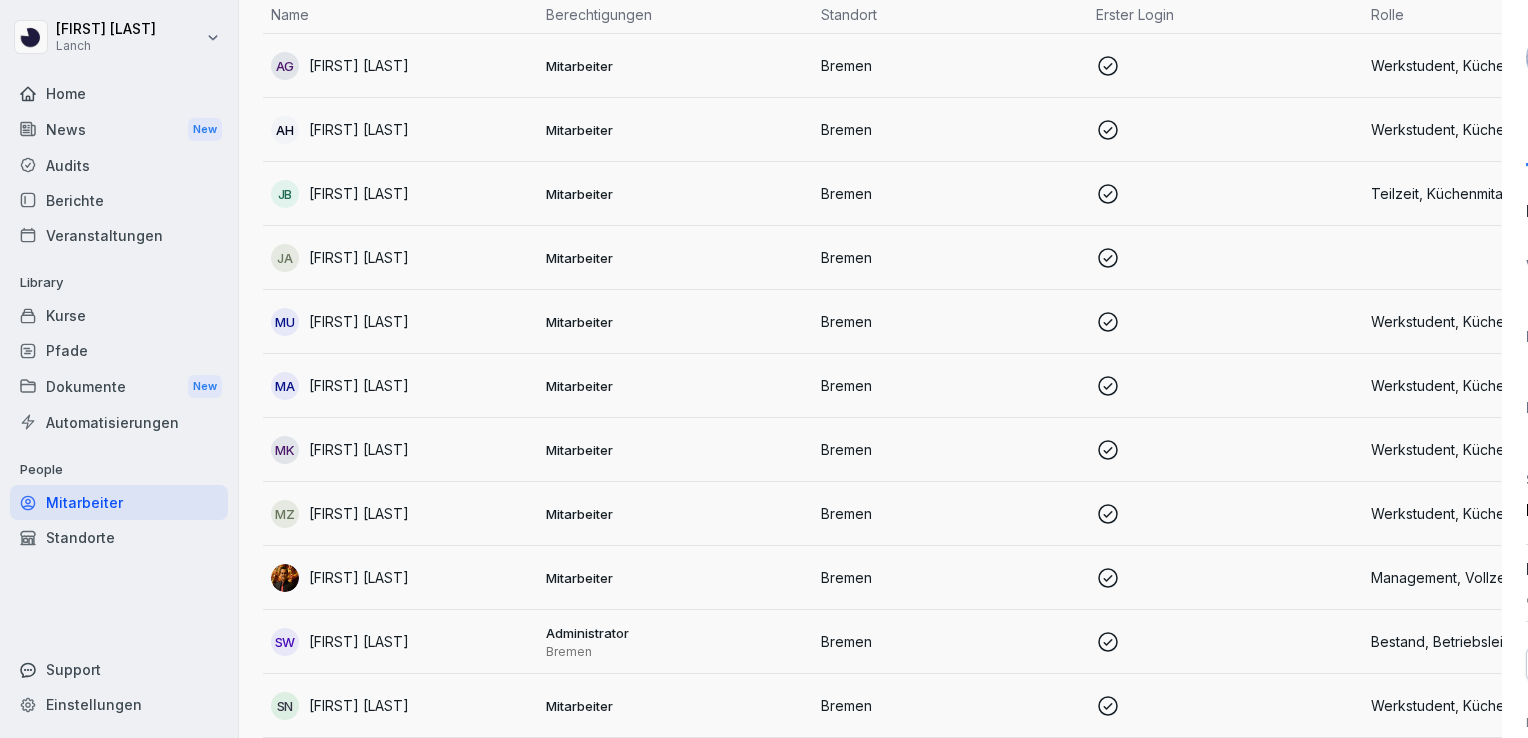 click at bounding box center [764, 369] 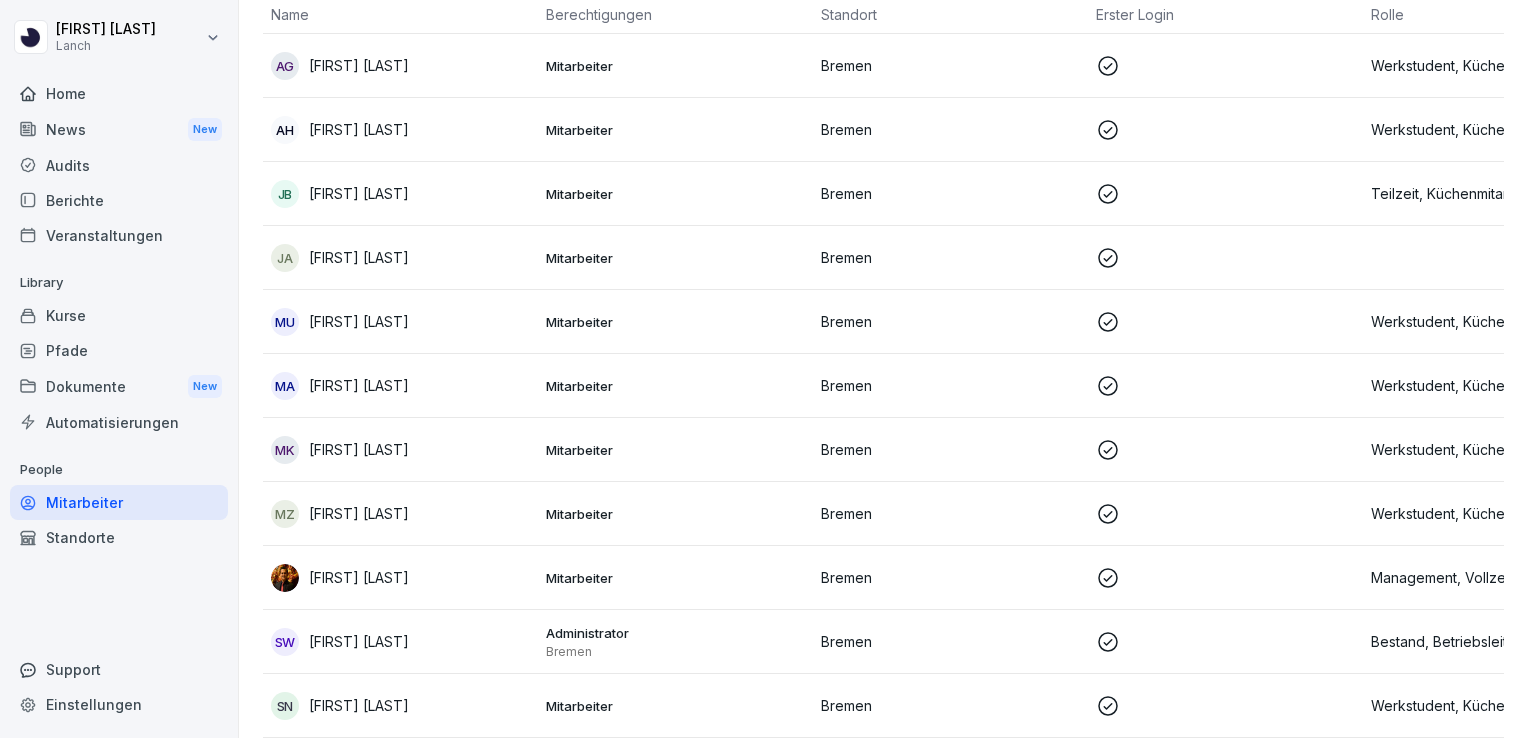 click on "[FIRST] [LAST]" at bounding box center (359, 577) 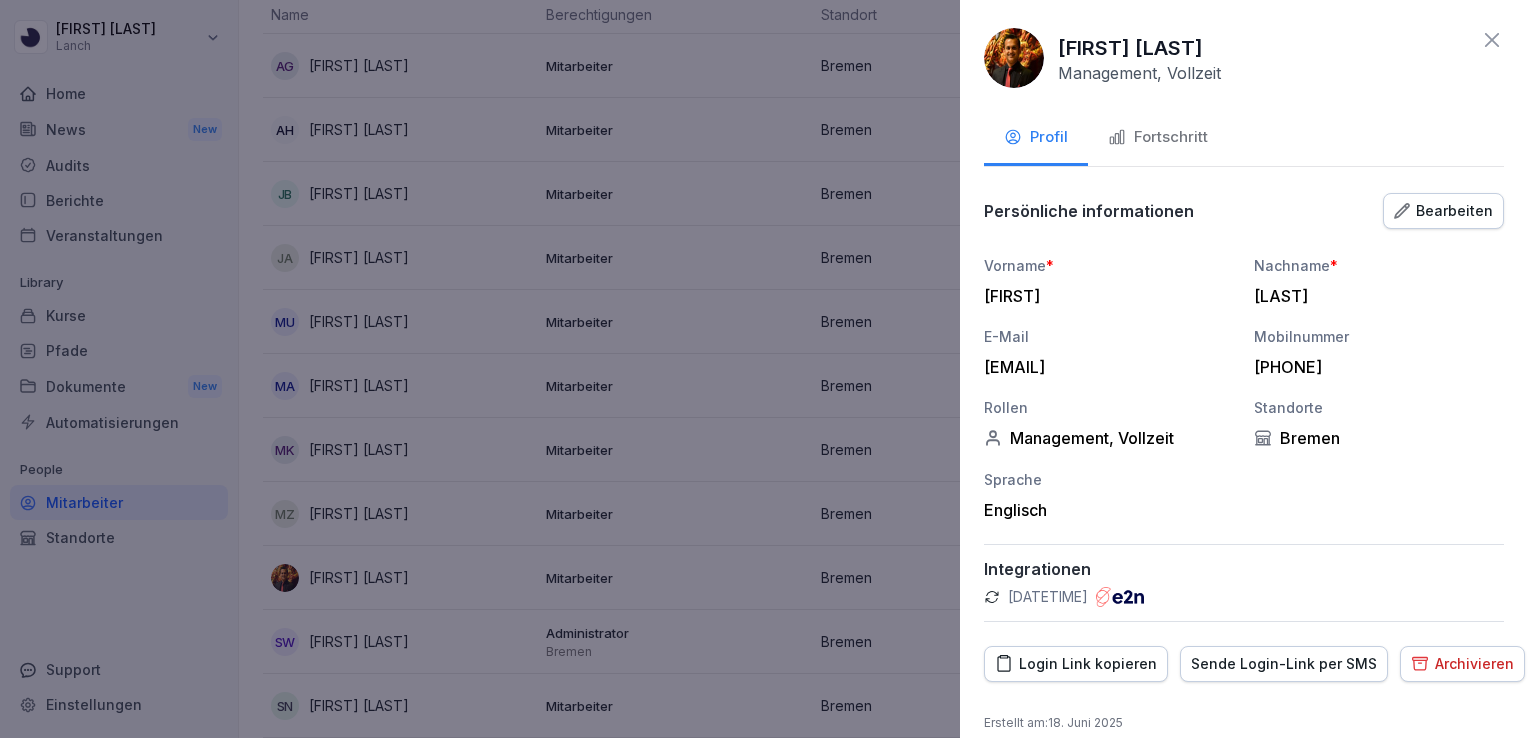 click on "Fortschritt" at bounding box center [1158, 137] 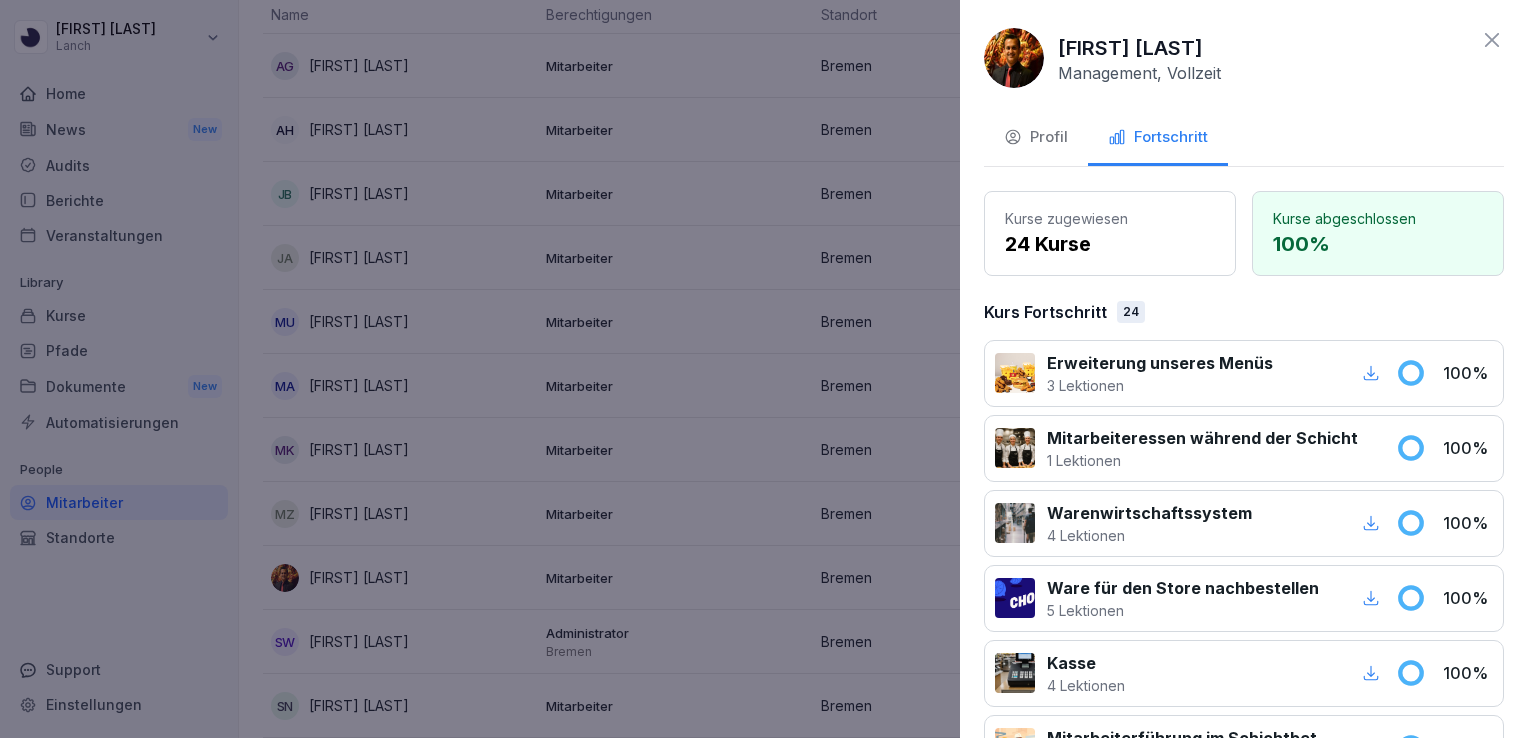 click at bounding box center (764, 369) 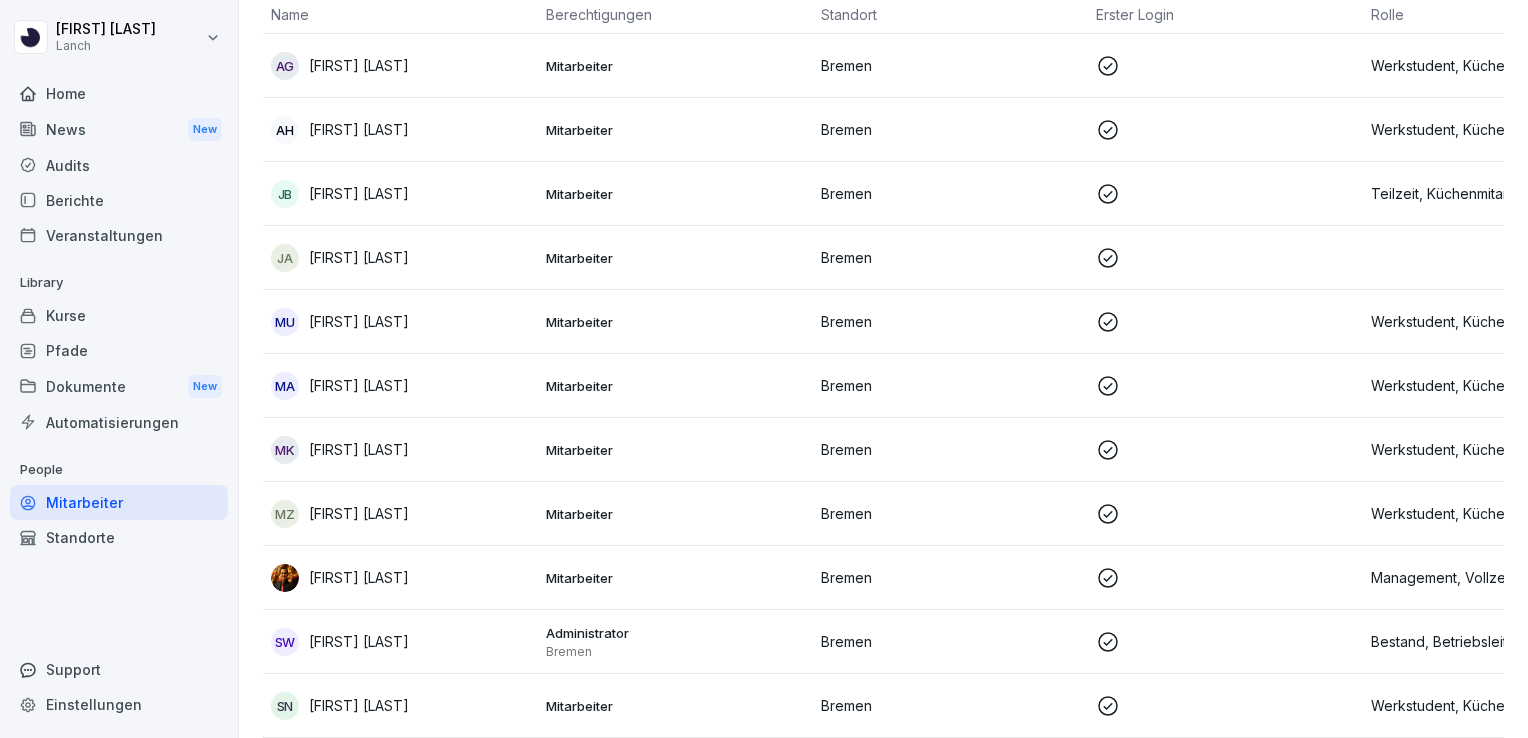 scroll, scrollTop: 364, scrollLeft: 0, axis: vertical 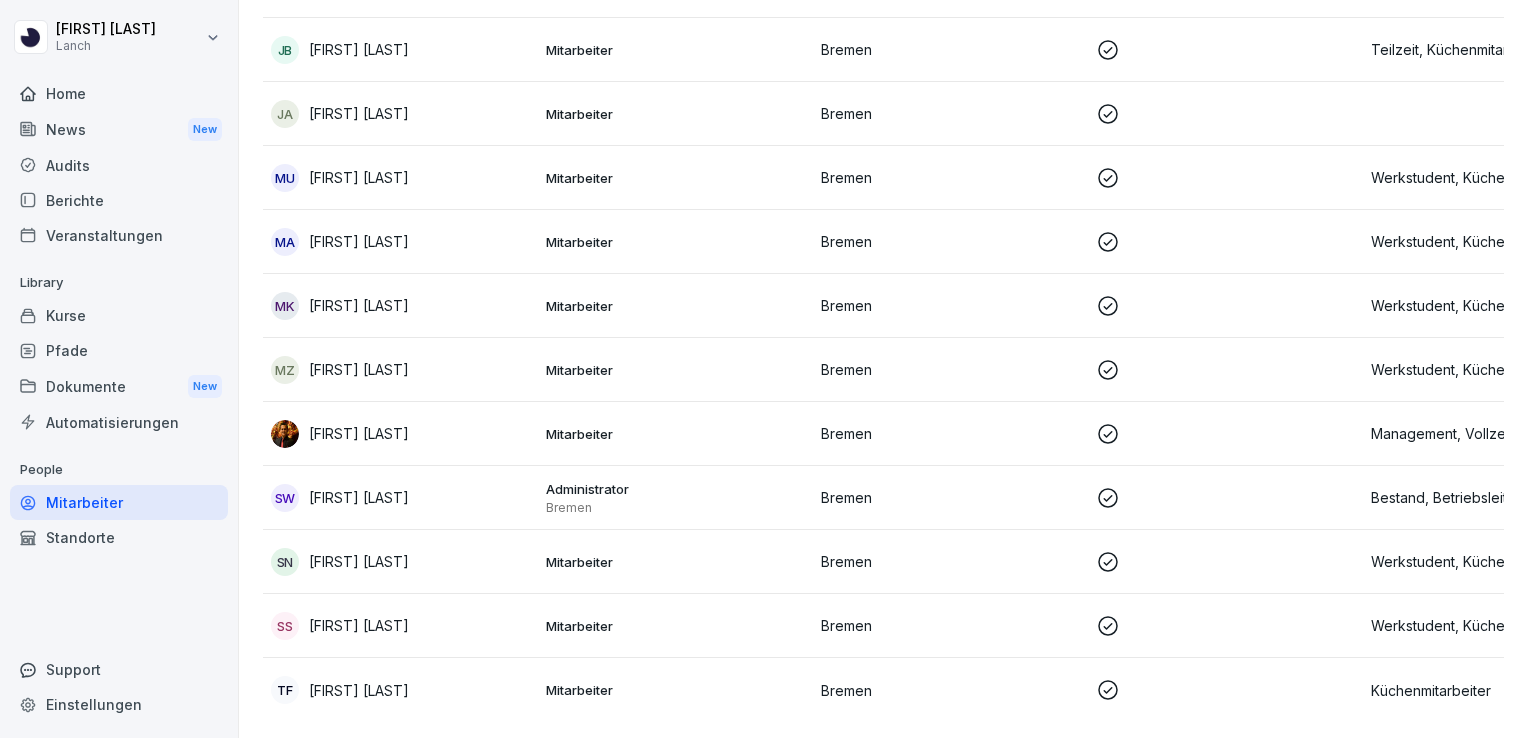 click on "[FIRST] [LAST]" at bounding box center (359, 497) 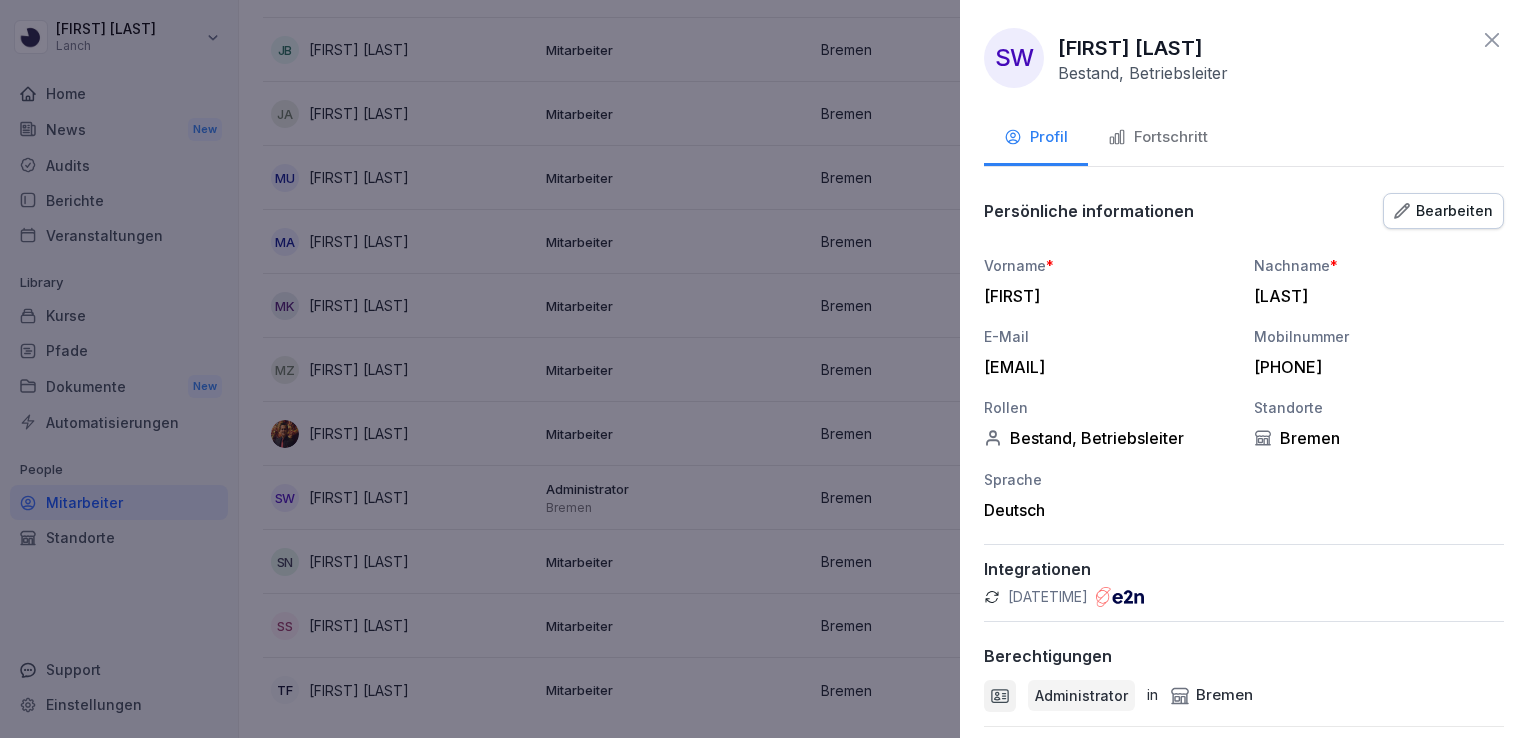 click on "Fortschritt" at bounding box center [1158, 137] 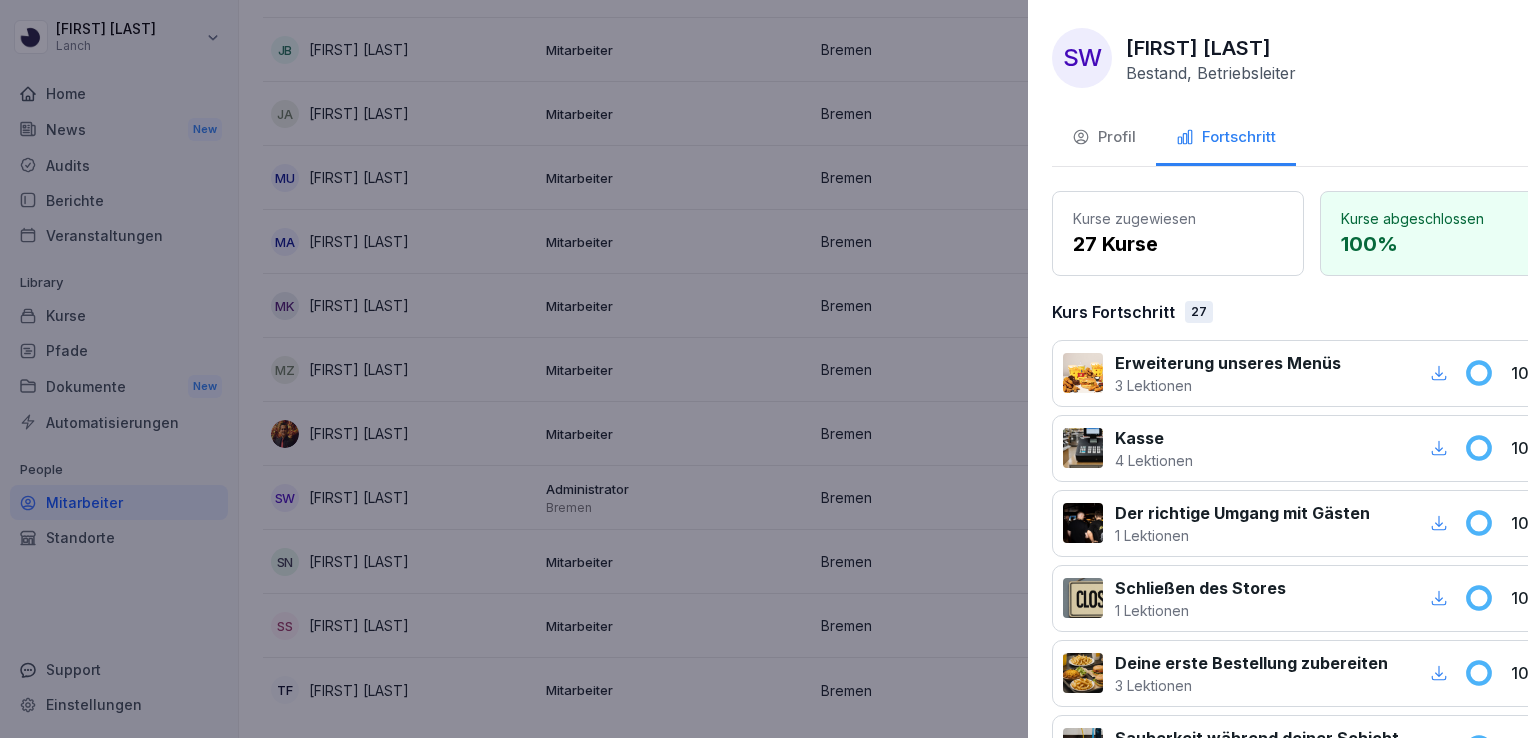 click at bounding box center [764, 369] 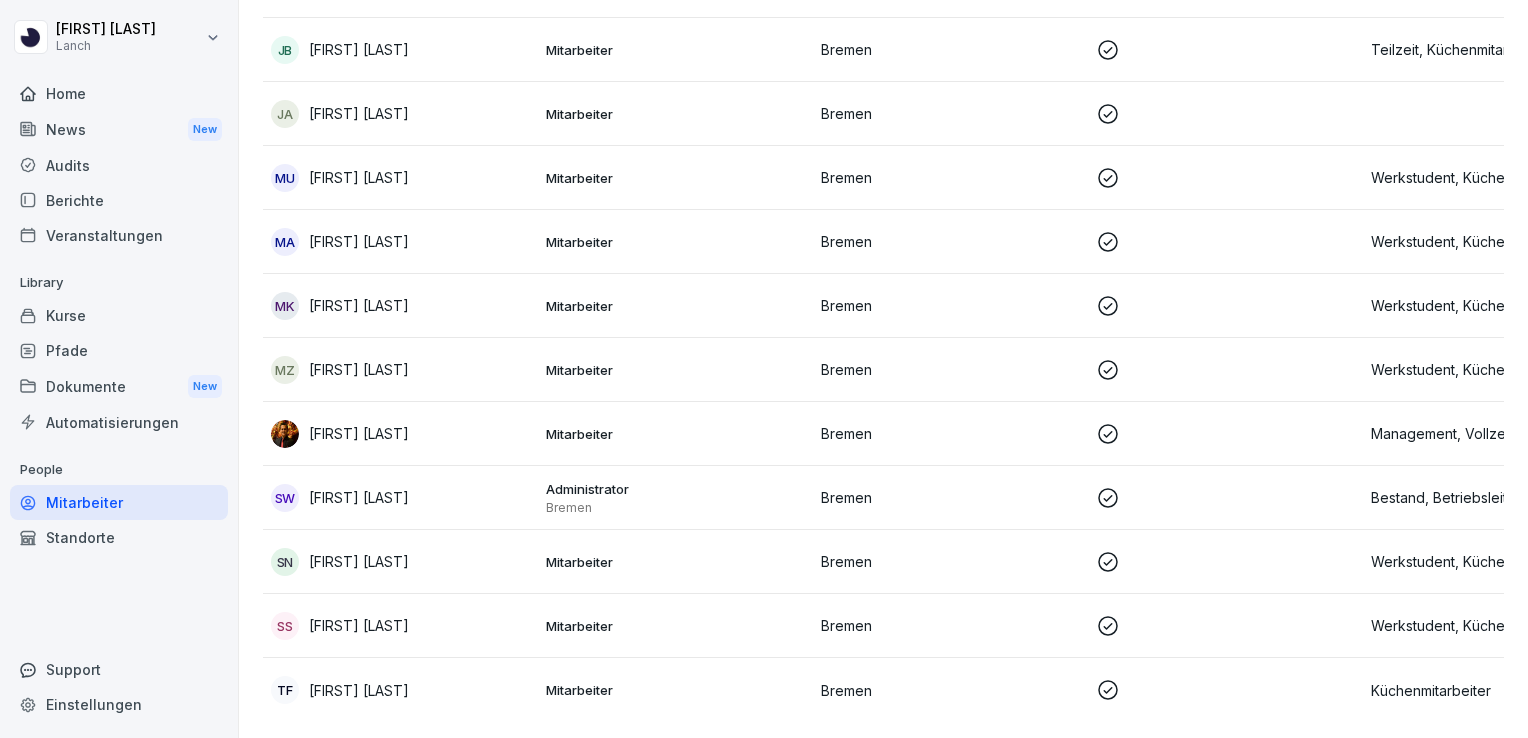 click on "[FIRST] [LAST]" at bounding box center (359, 433) 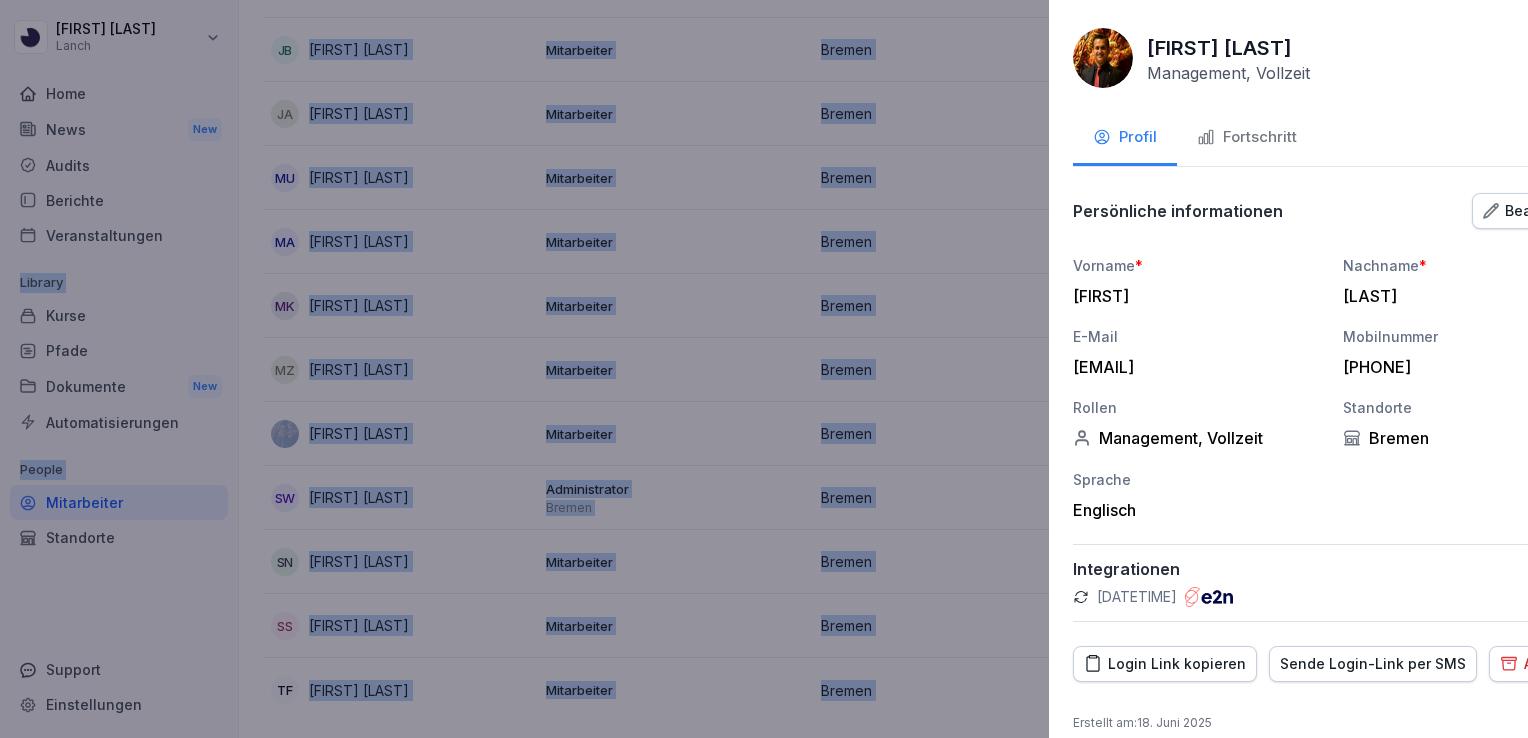 click at bounding box center (764, 369) 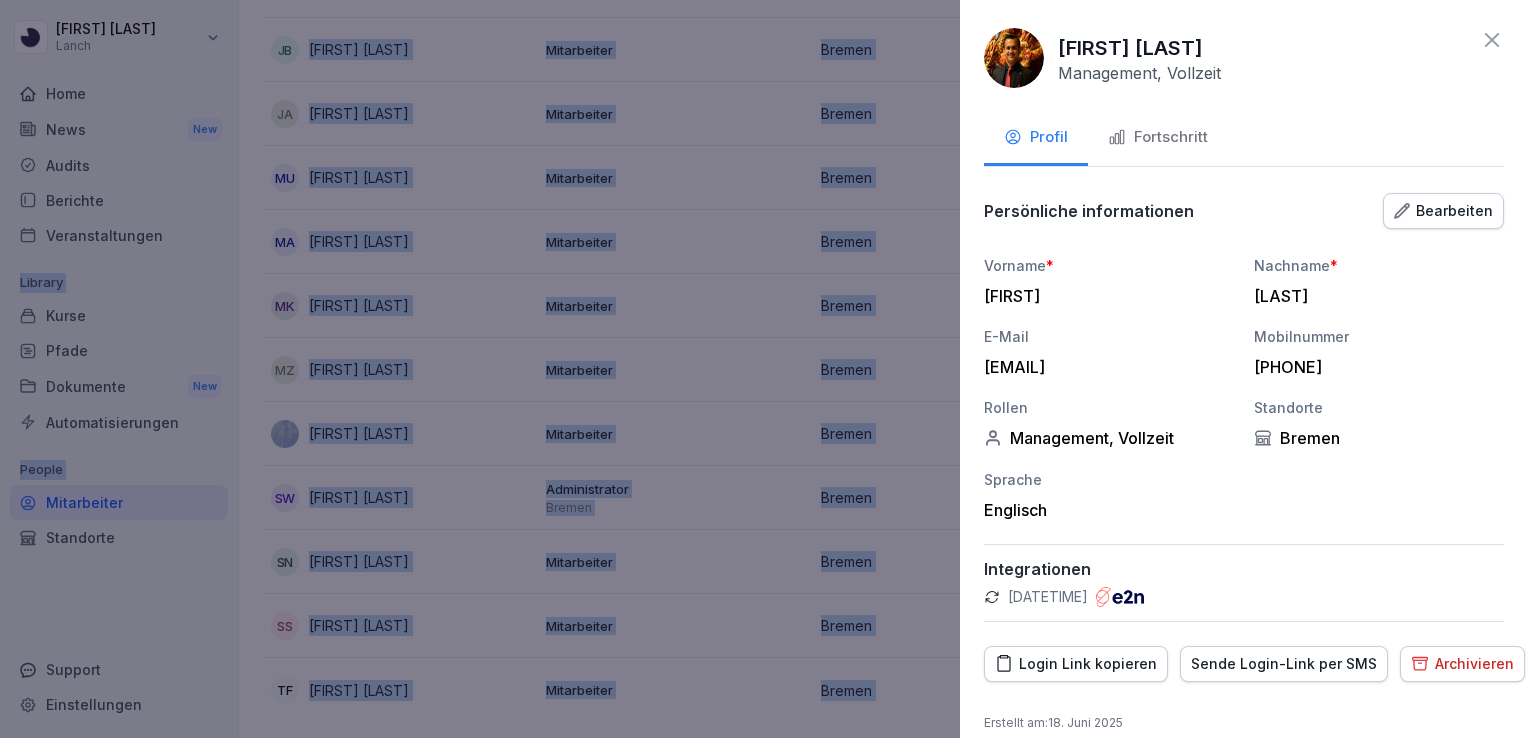click on "Fortschritt" at bounding box center (1158, 137) 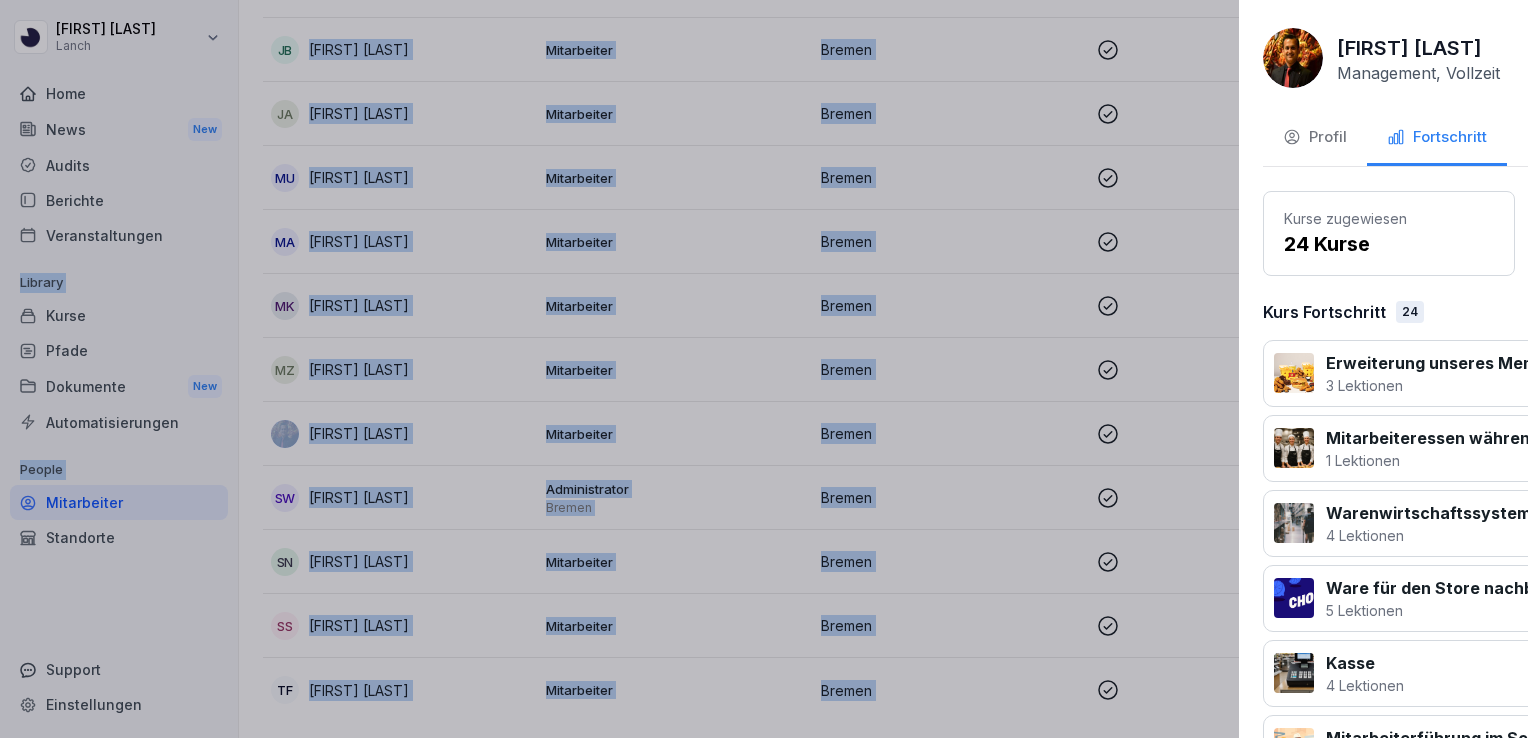 click at bounding box center (764, 369) 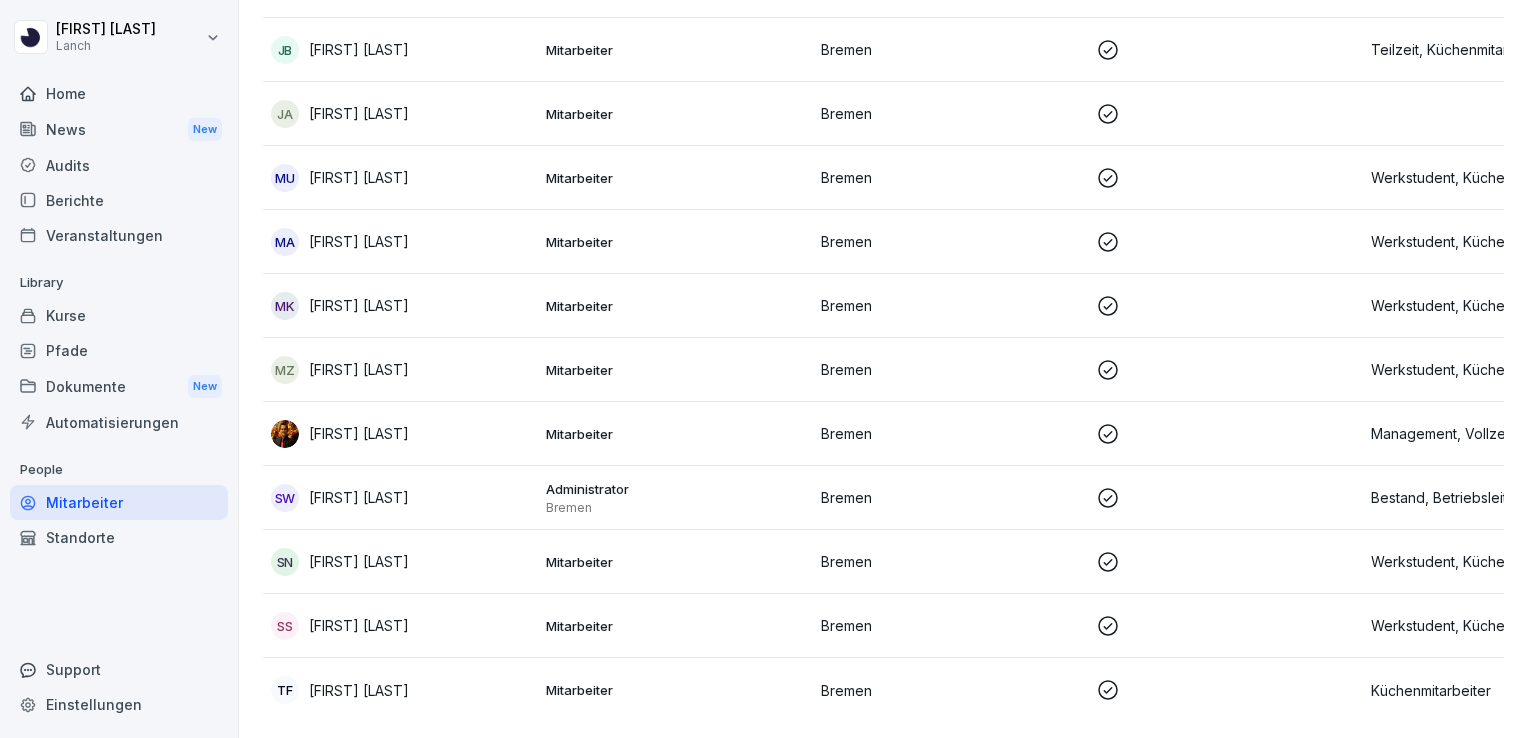 click on "[FIRST] [LAST]" at bounding box center [400, 562] 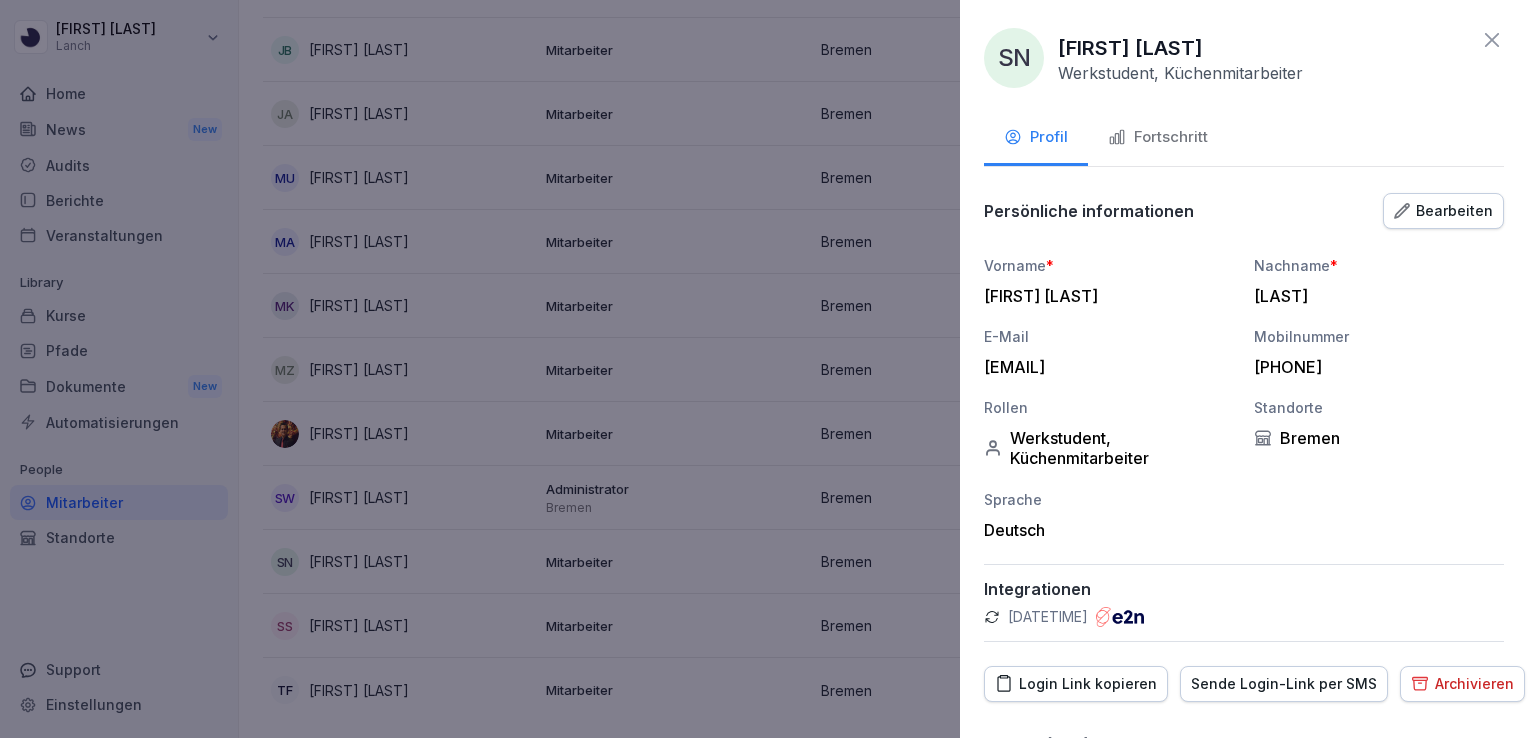 click on "Fortschritt" at bounding box center (1158, 137) 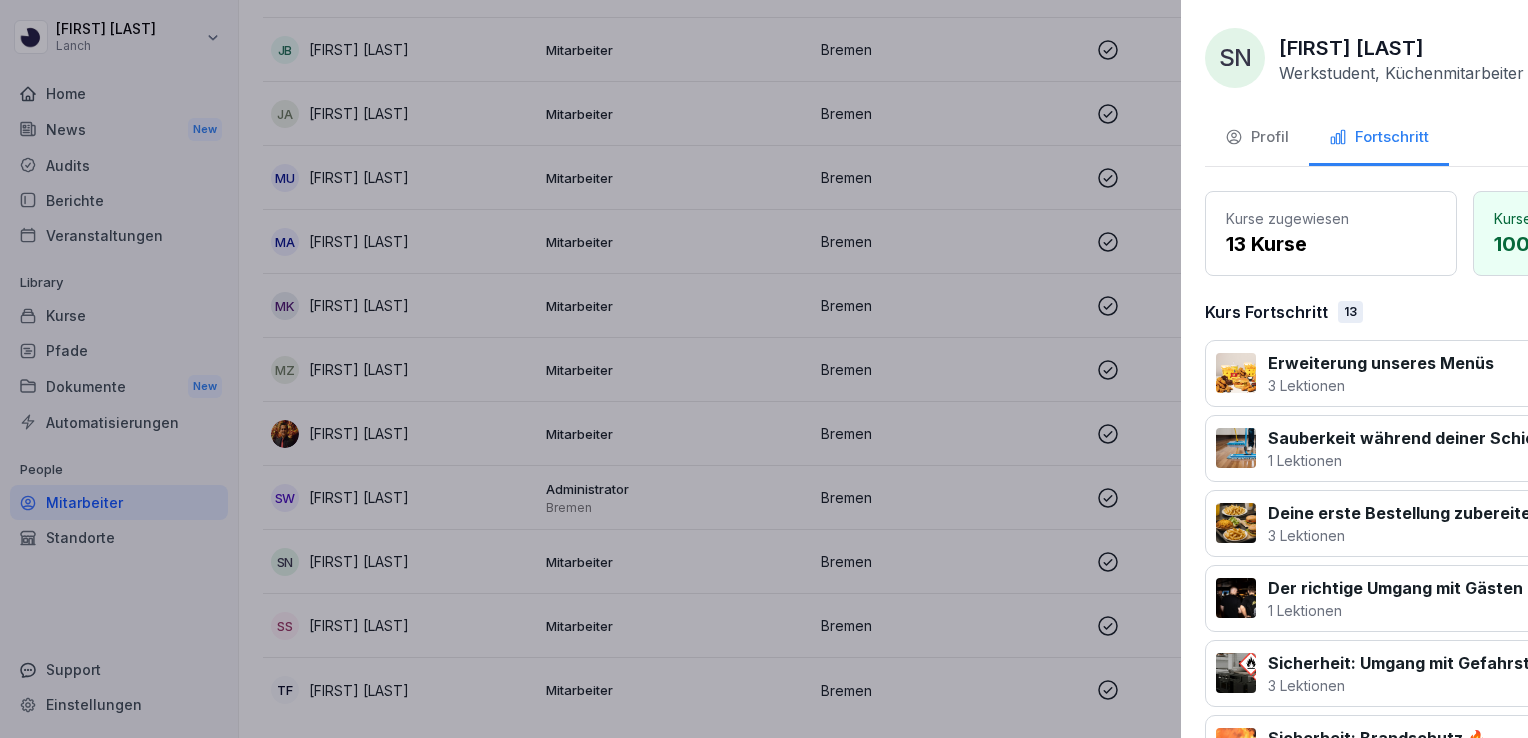 click at bounding box center (764, 369) 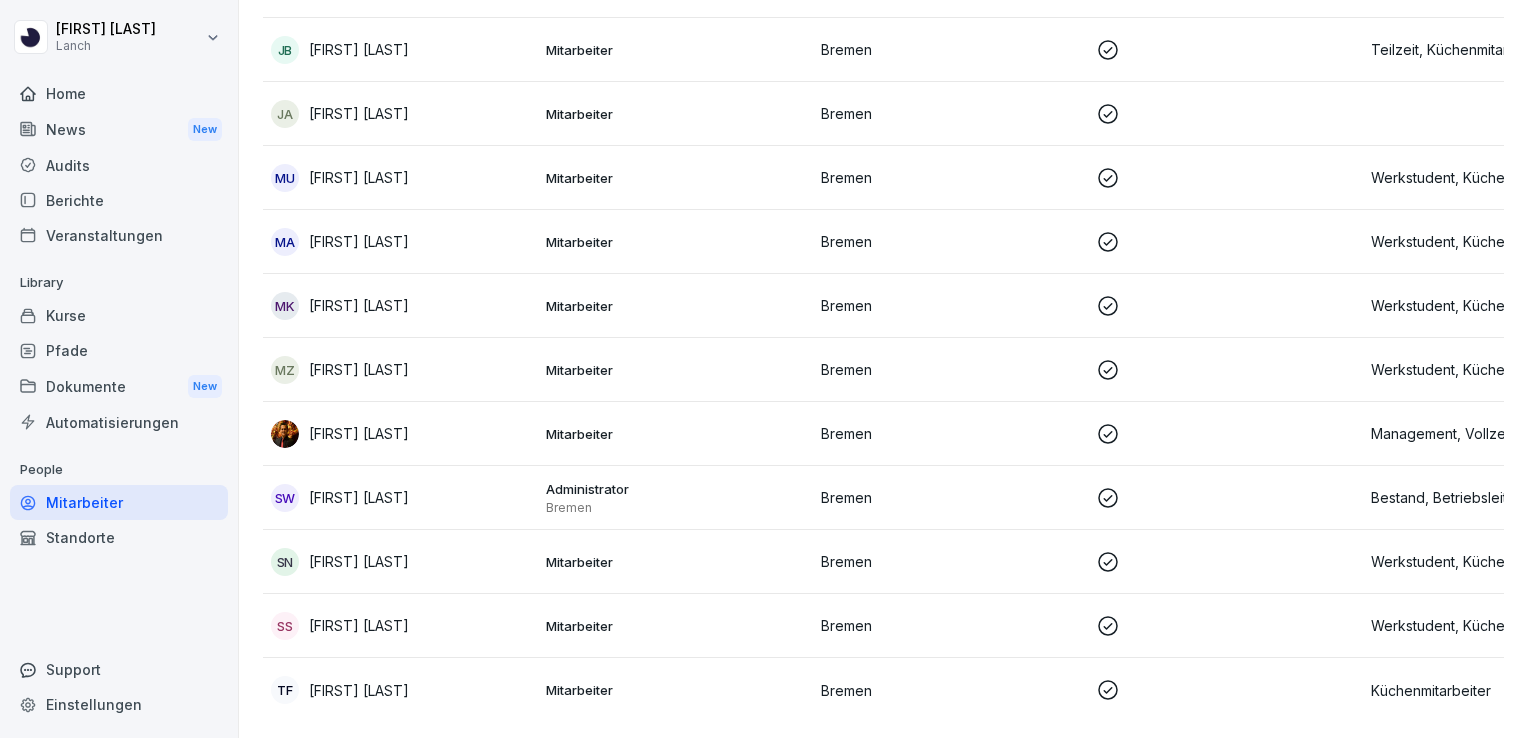 click on "[FIRST] [LAST]" at bounding box center (400, 626) 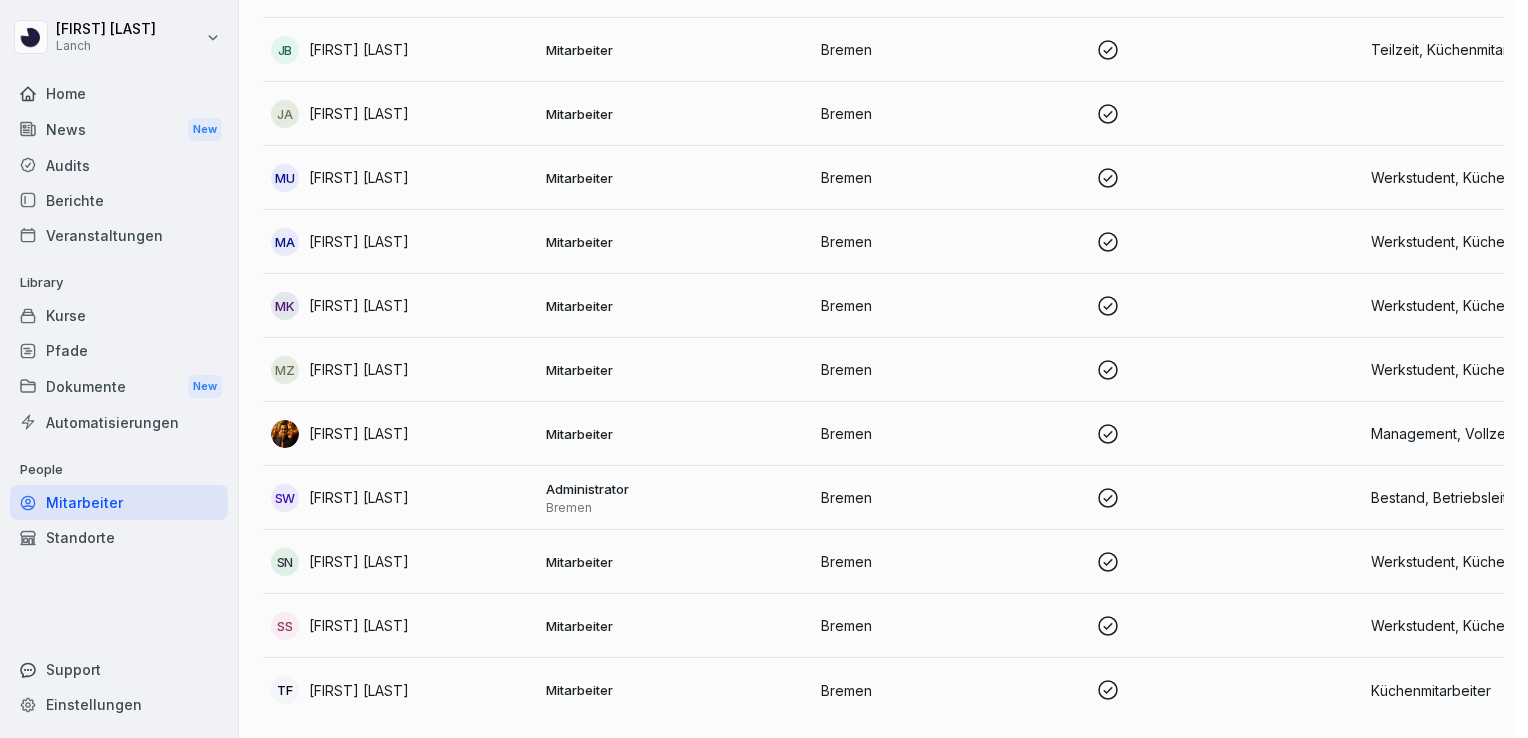 click at bounding box center (764, 369) 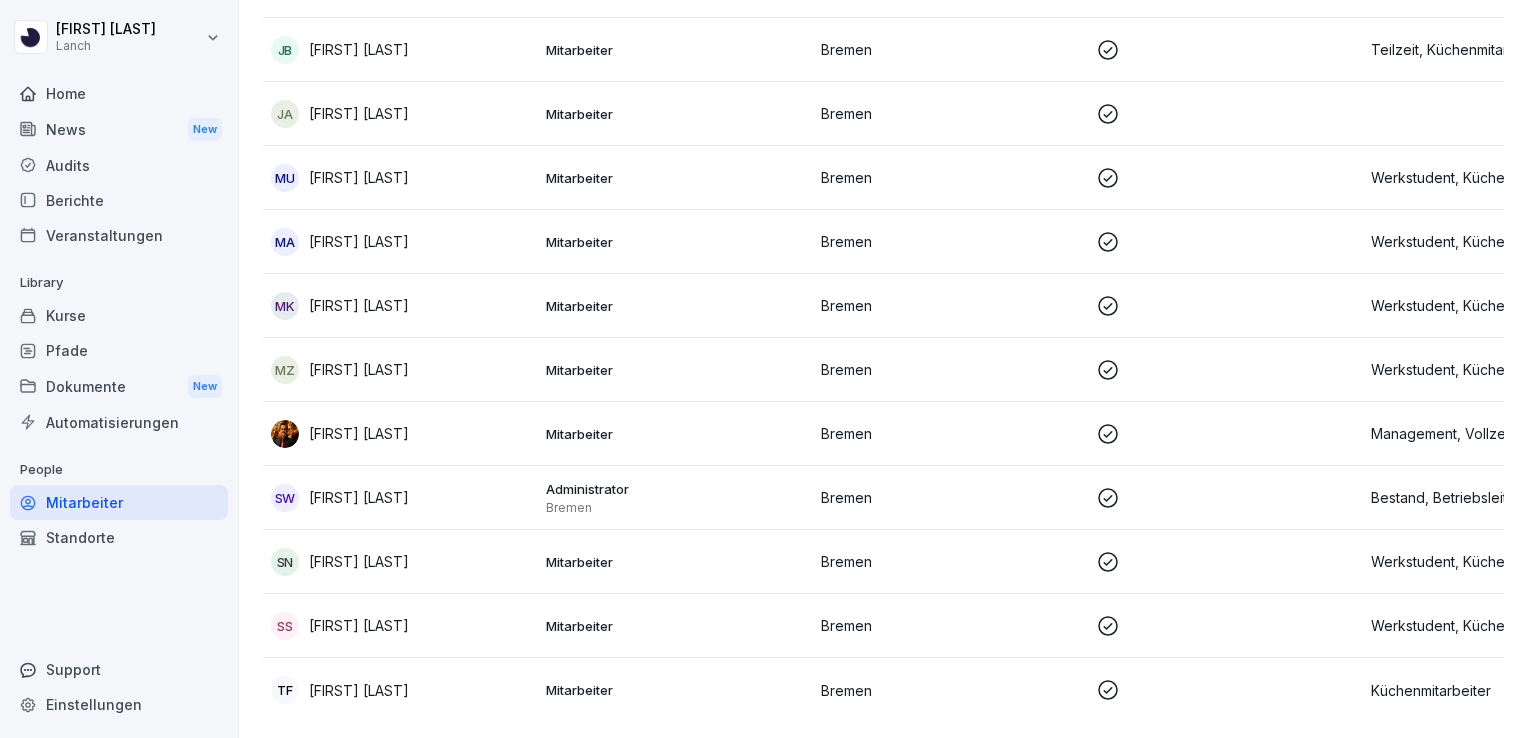 click on "Mitarbeiter" at bounding box center [675, 626] 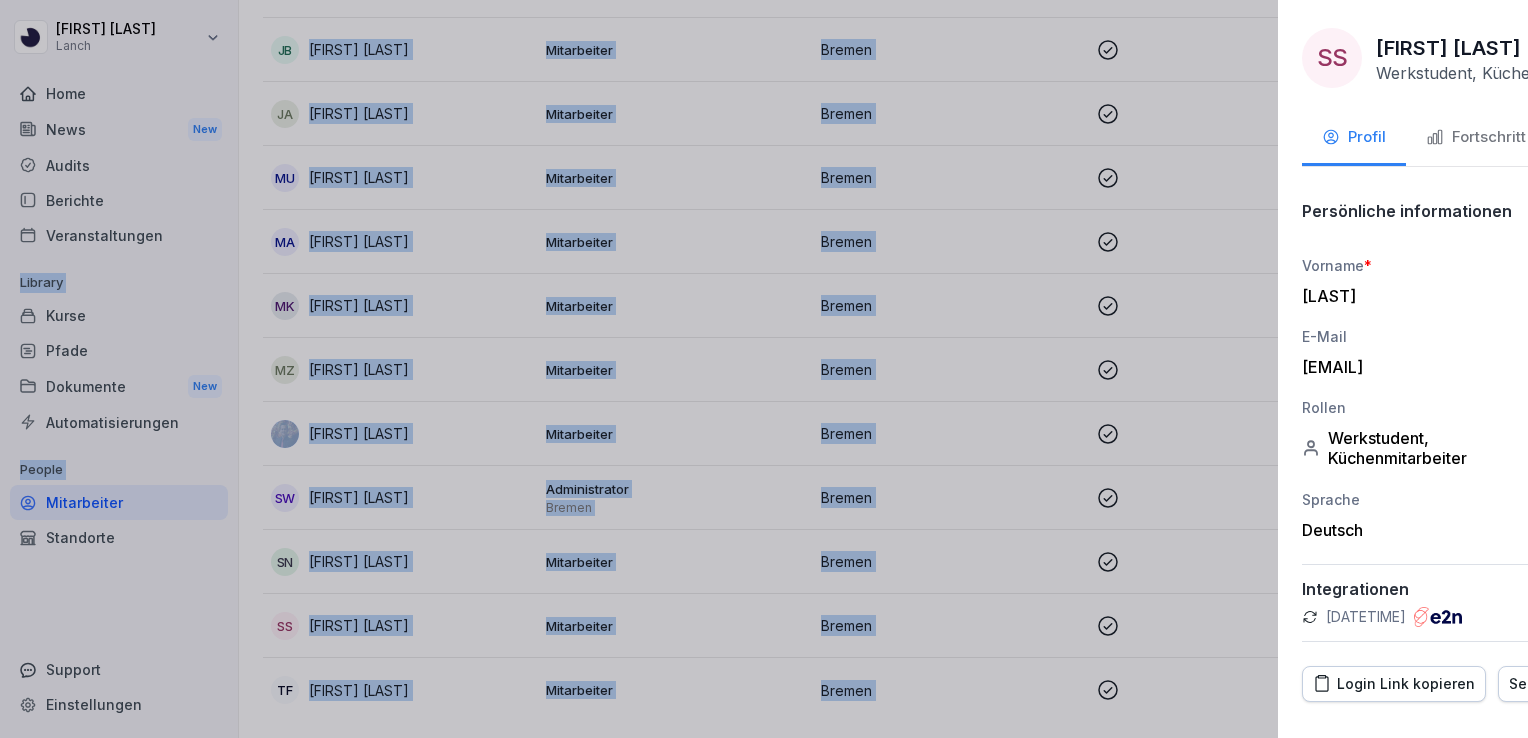 click at bounding box center (764, 369) 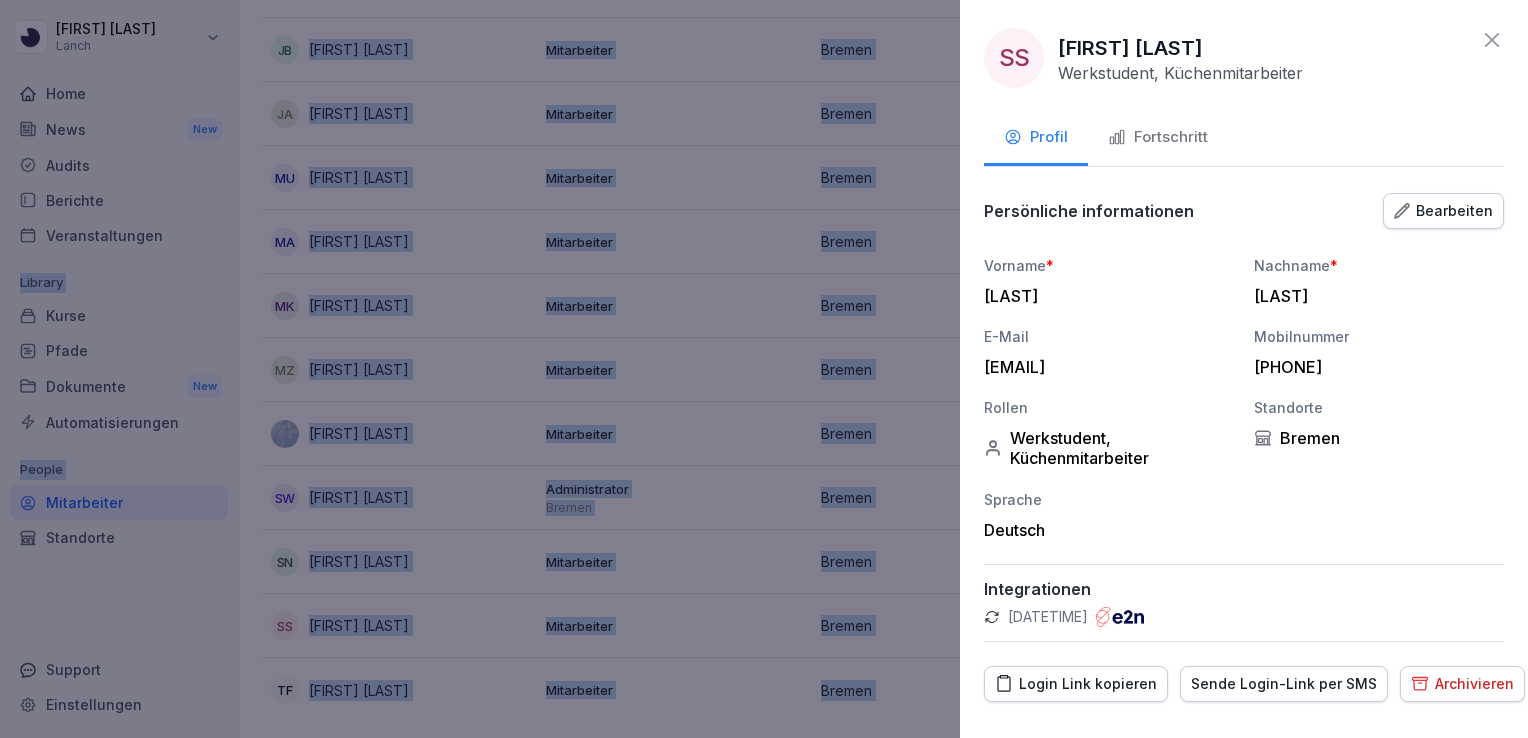 click on "Fortschritt" at bounding box center (1158, 137) 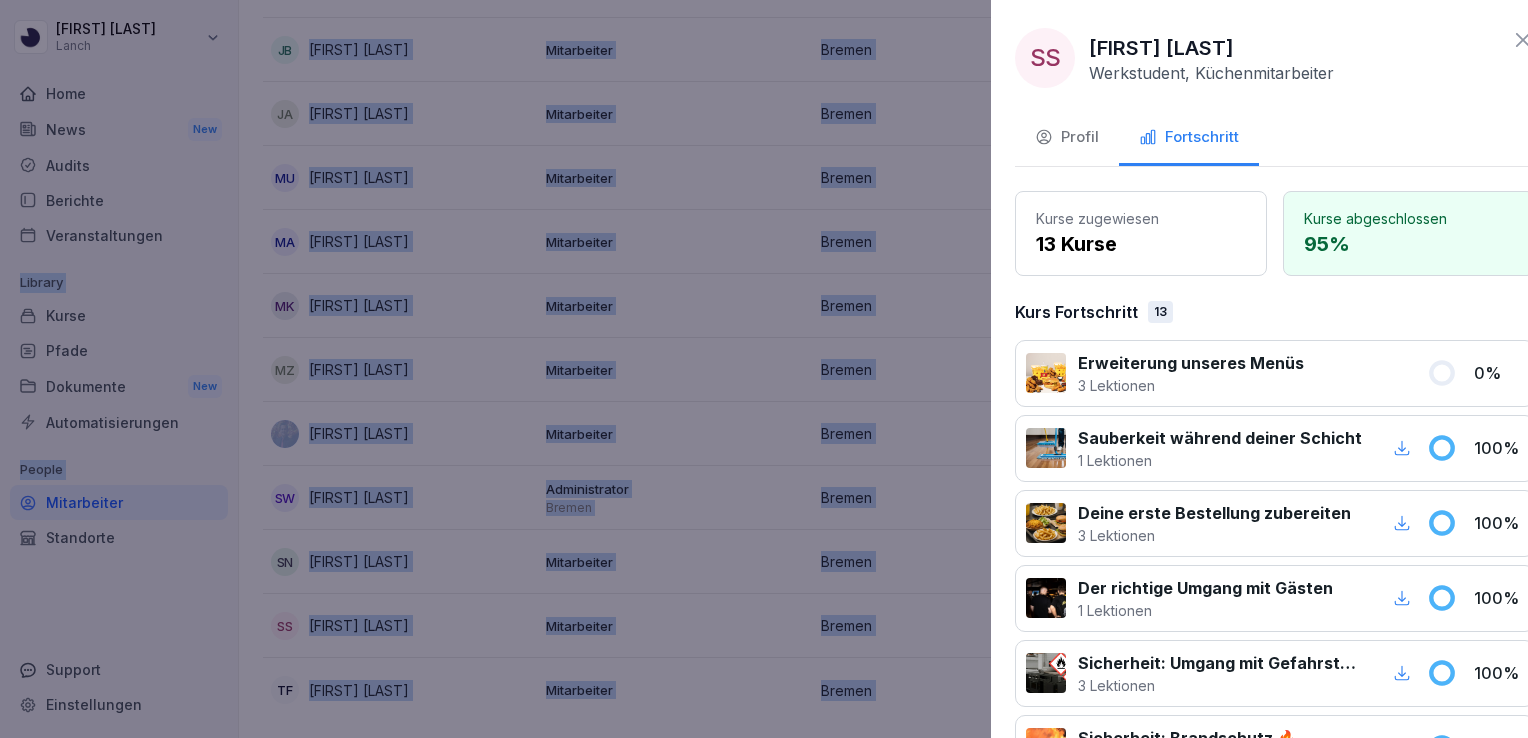 click at bounding box center (764, 369) 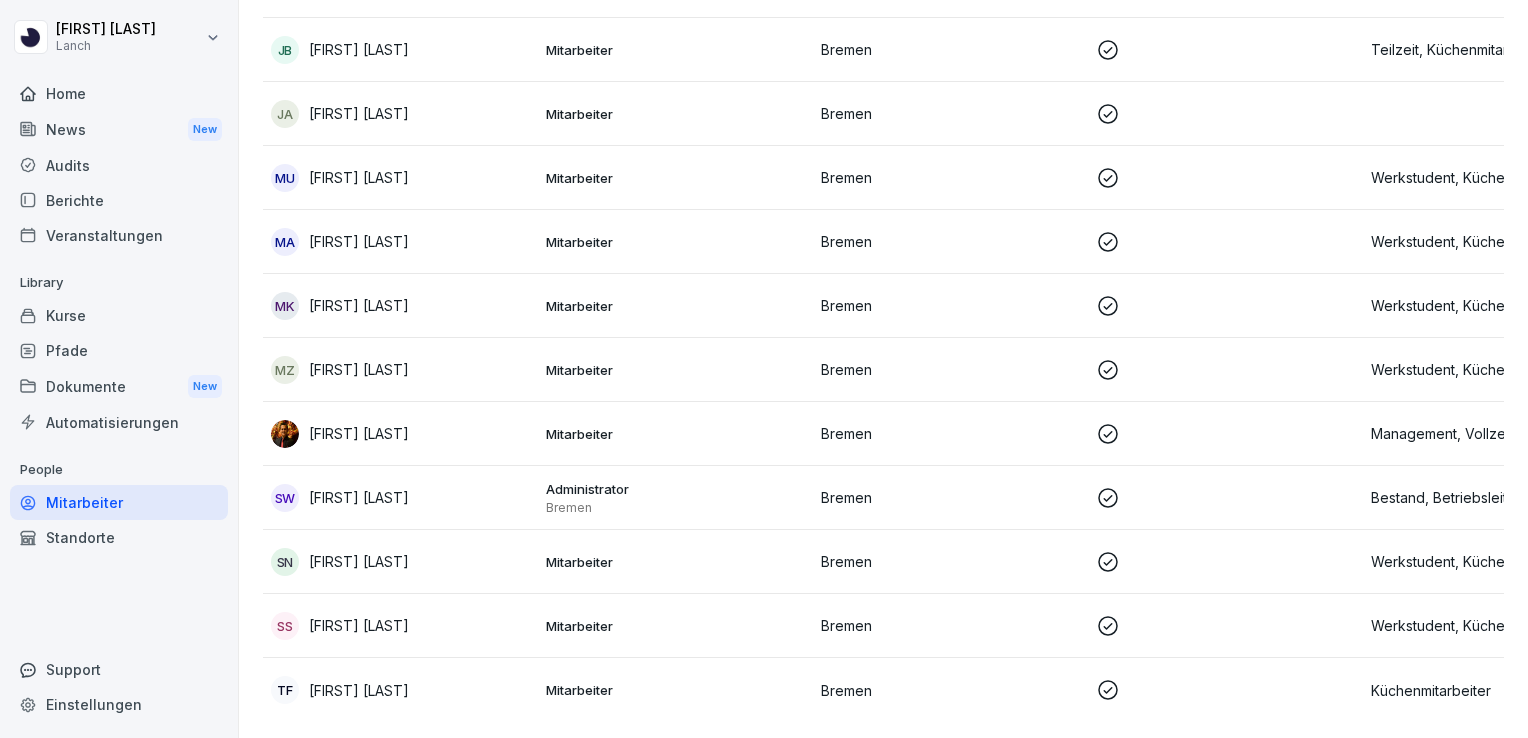 click on "[FIRST] [LAST]" at bounding box center [400, 690] 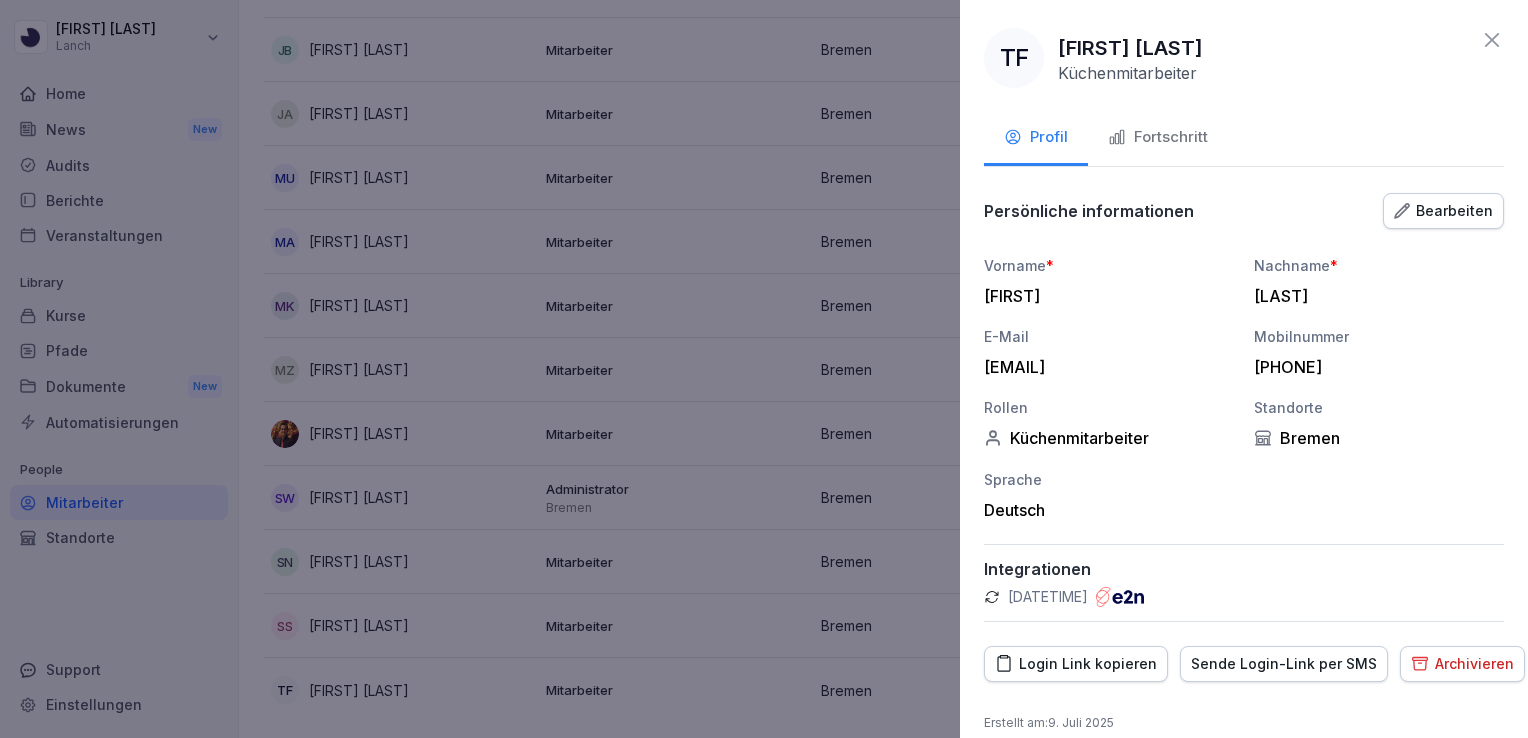 click on "Fortschritt" at bounding box center [1158, 137] 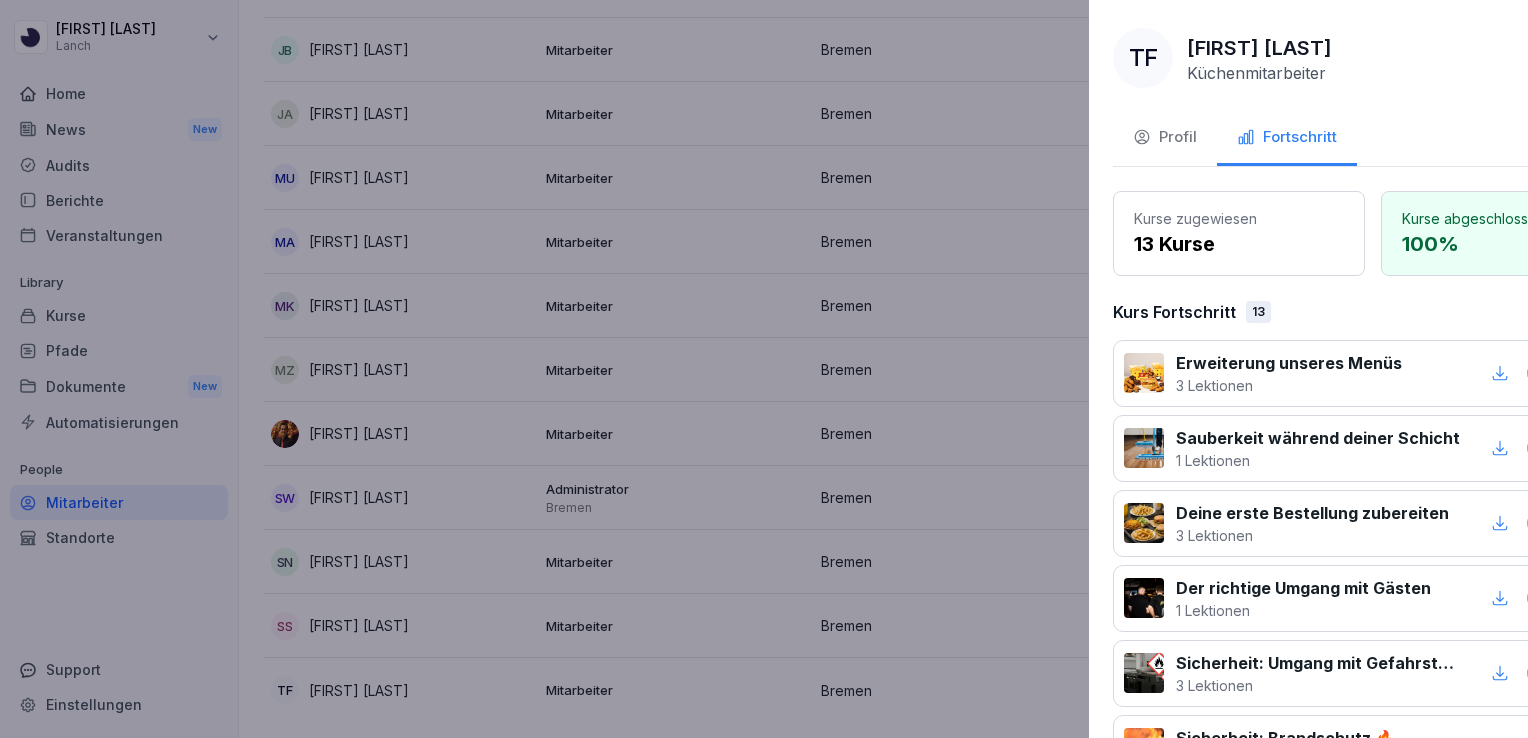 click at bounding box center (764, 369) 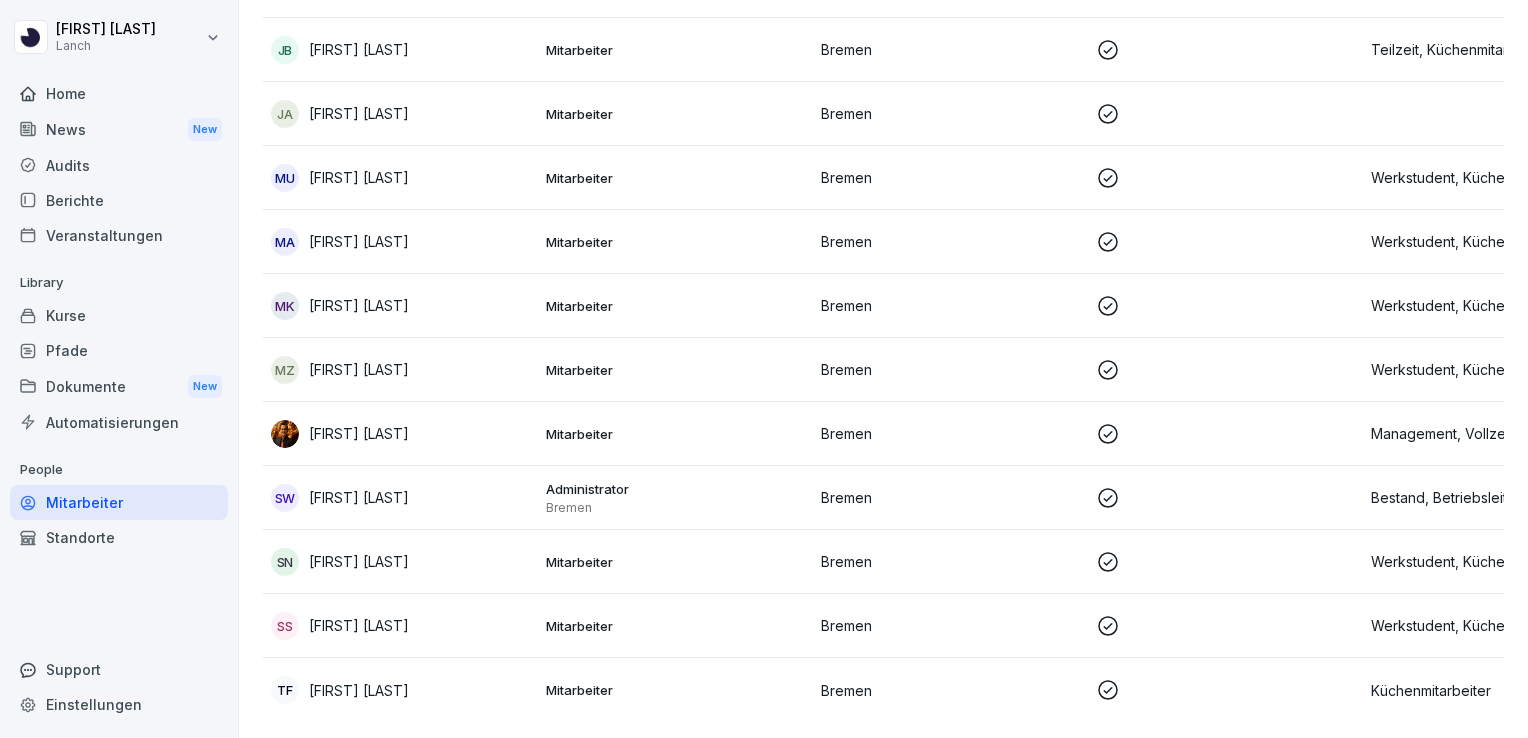 click on "Automatisierungen" at bounding box center (119, 422) 